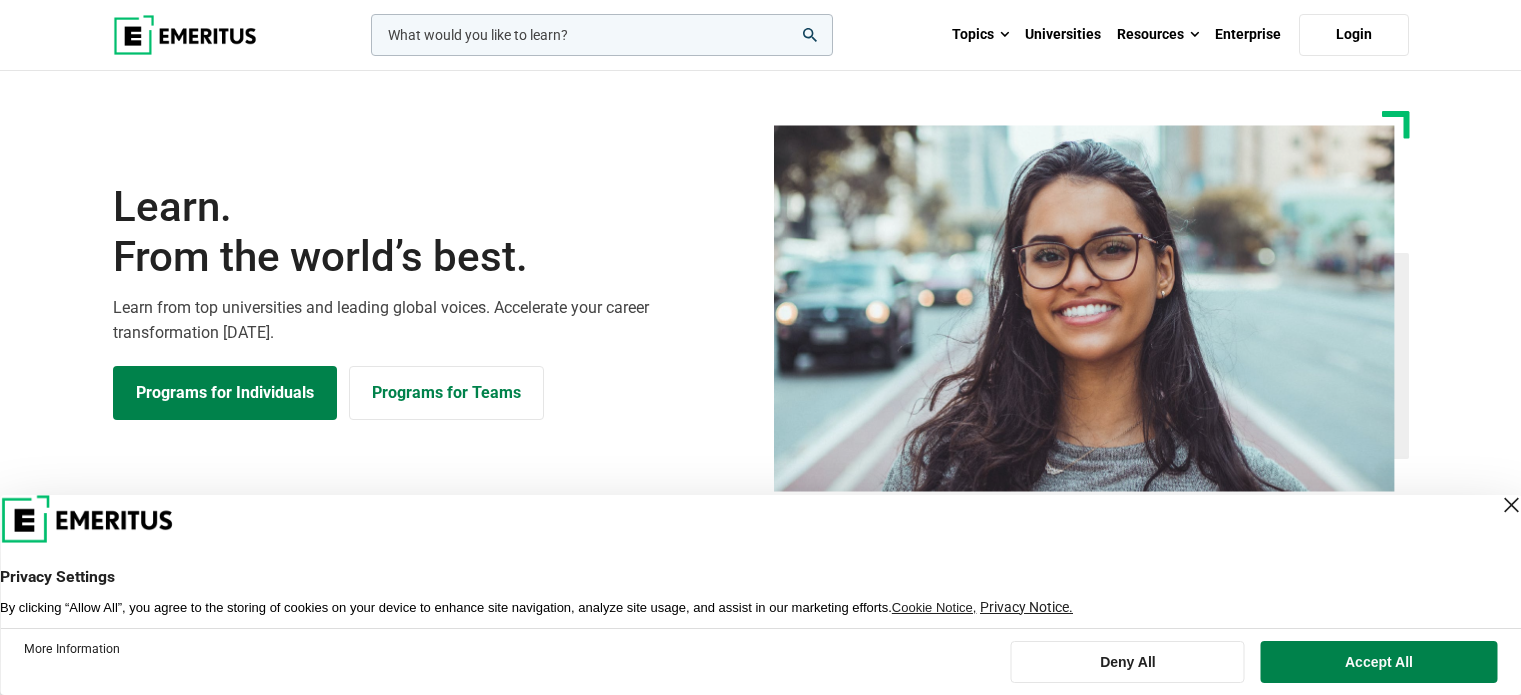 scroll, scrollTop: 0, scrollLeft: 0, axis: both 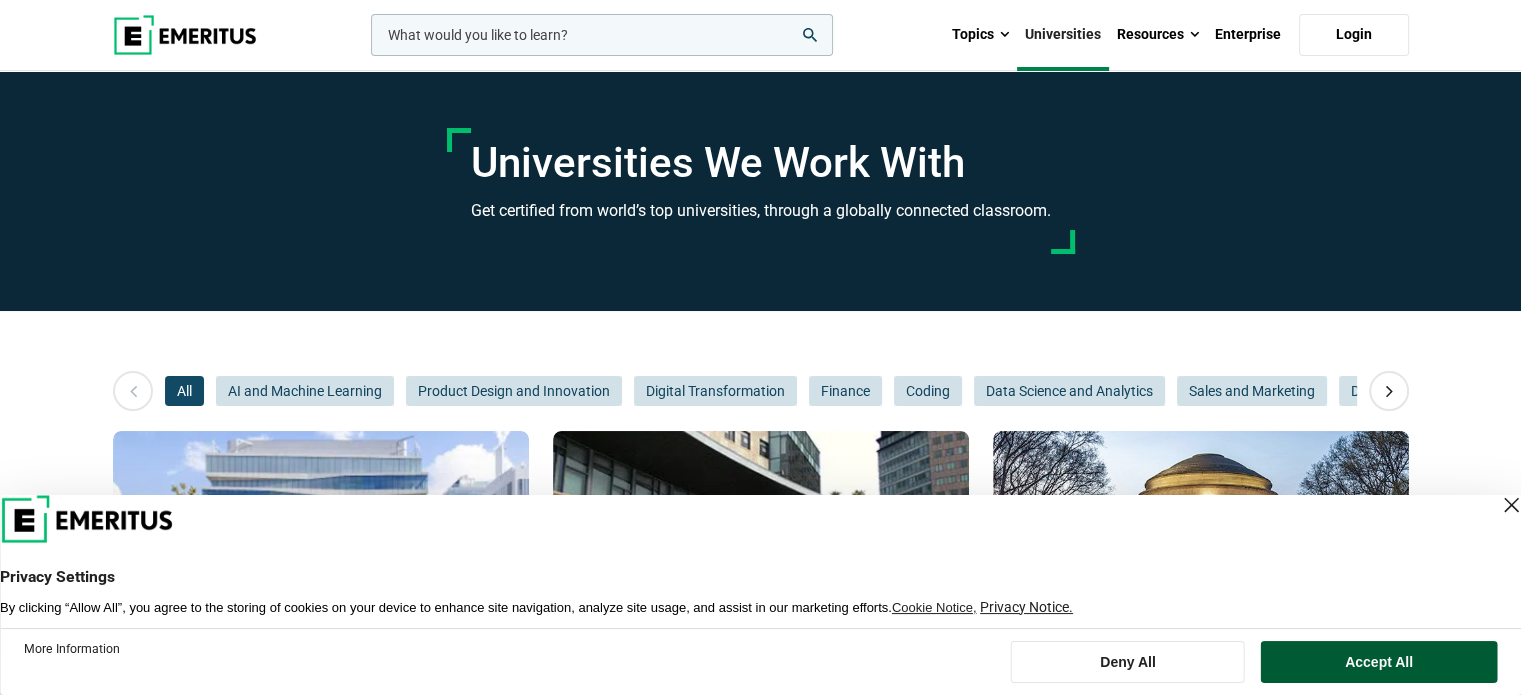 click on "Accept All" at bounding box center (1379, 662) 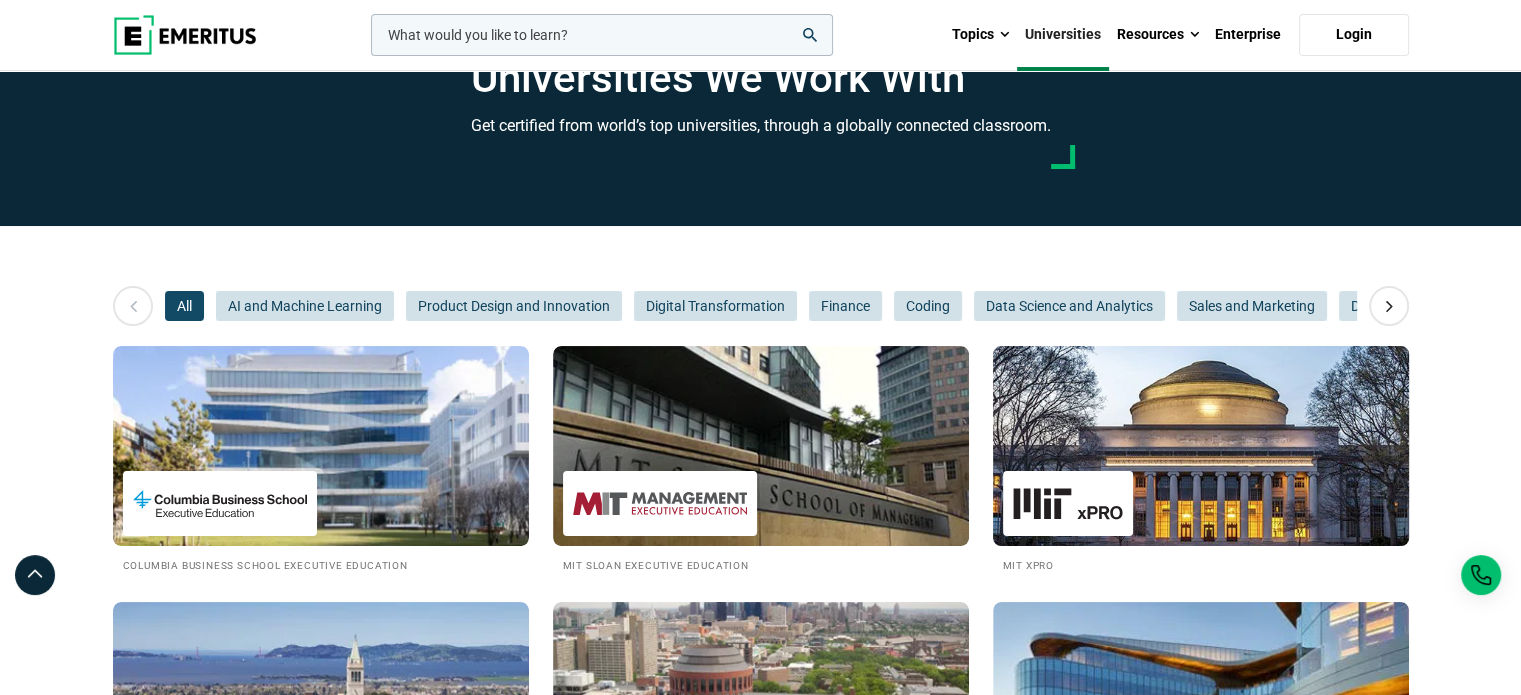 scroll, scrollTop: 0, scrollLeft: 0, axis: both 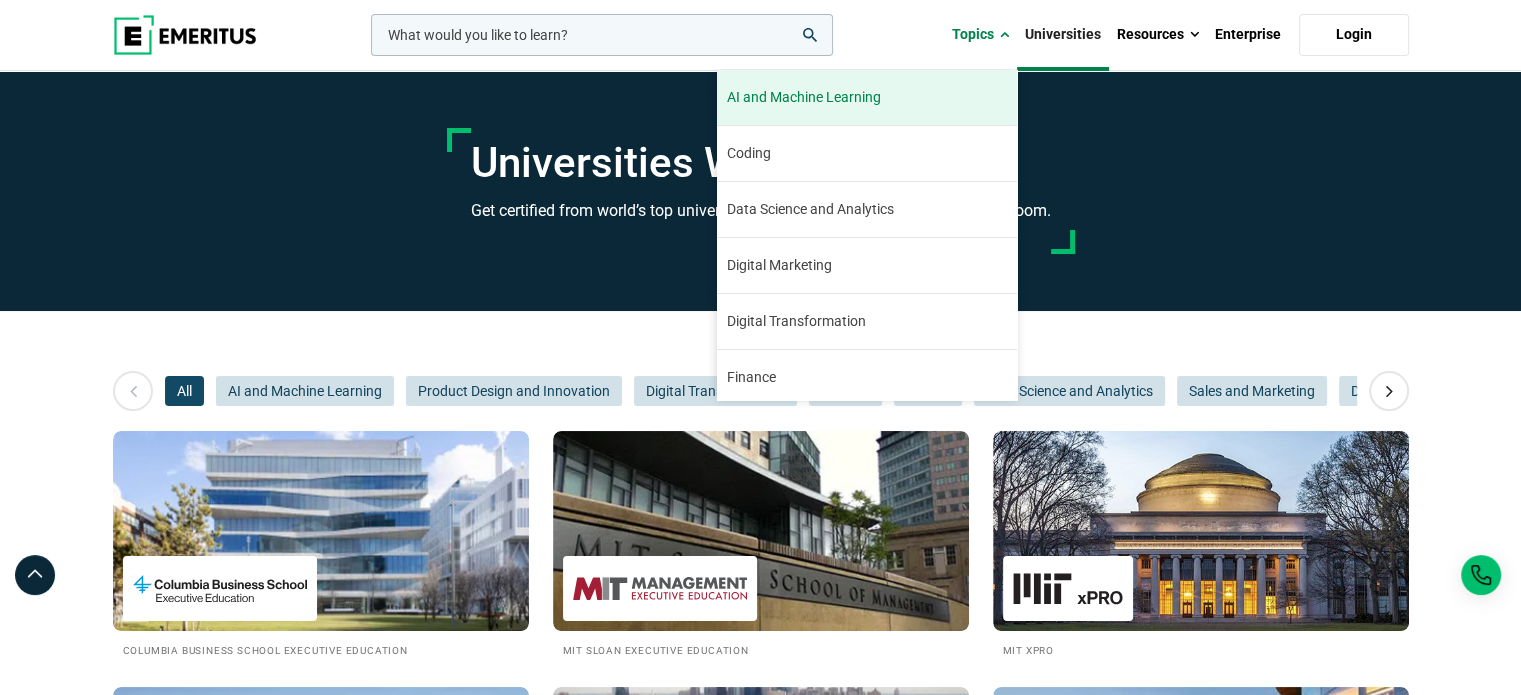 click on "AI and Machine Learning" at bounding box center (804, 97) 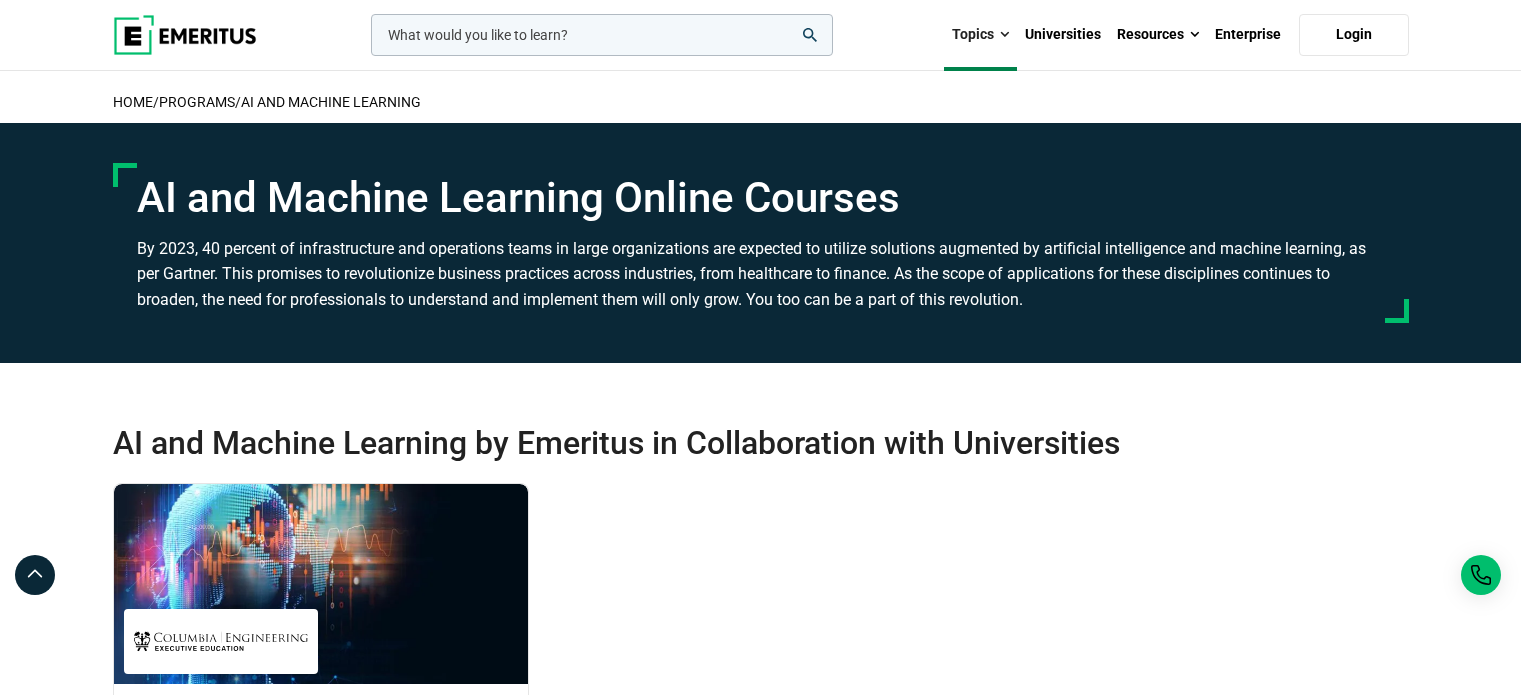 scroll, scrollTop: 0, scrollLeft: 0, axis: both 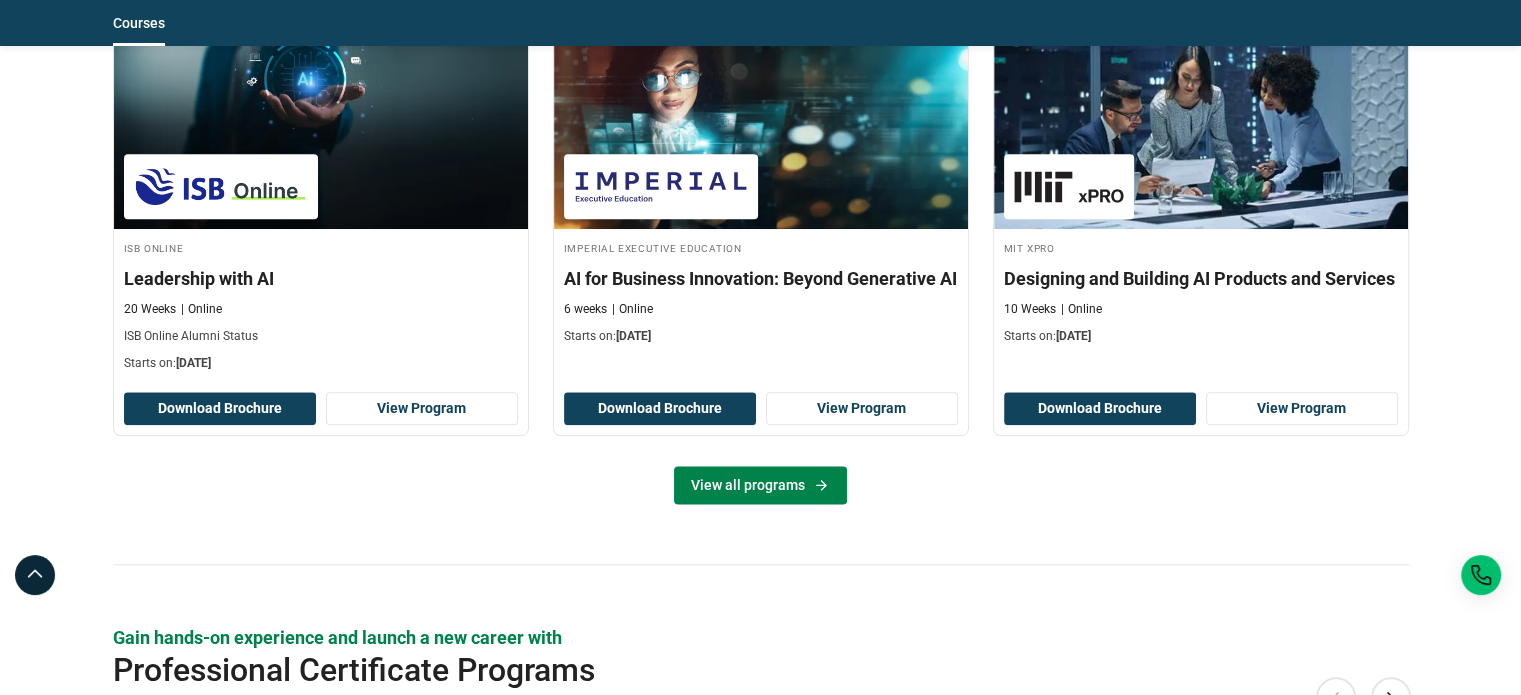 click on "View all programs" at bounding box center (760, 485) 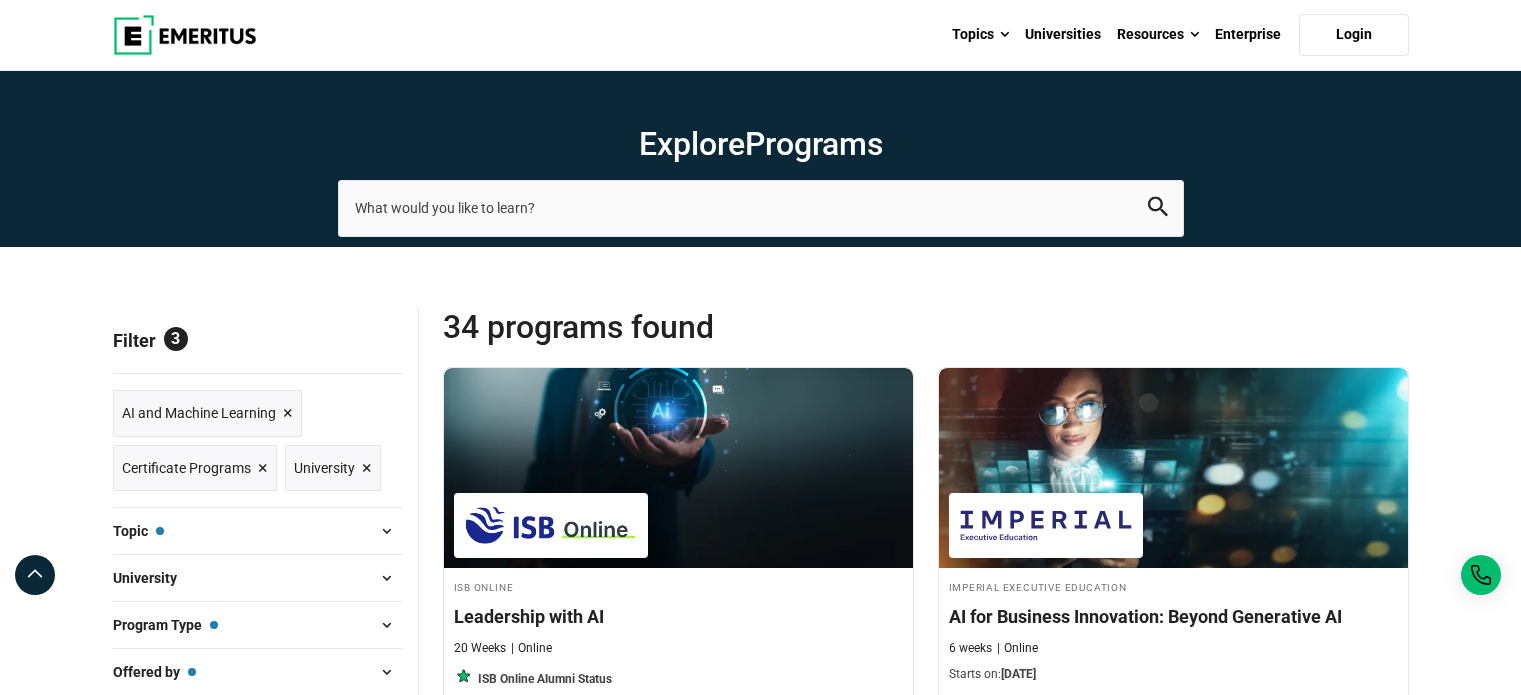 scroll, scrollTop: 0, scrollLeft: 0, axis: both 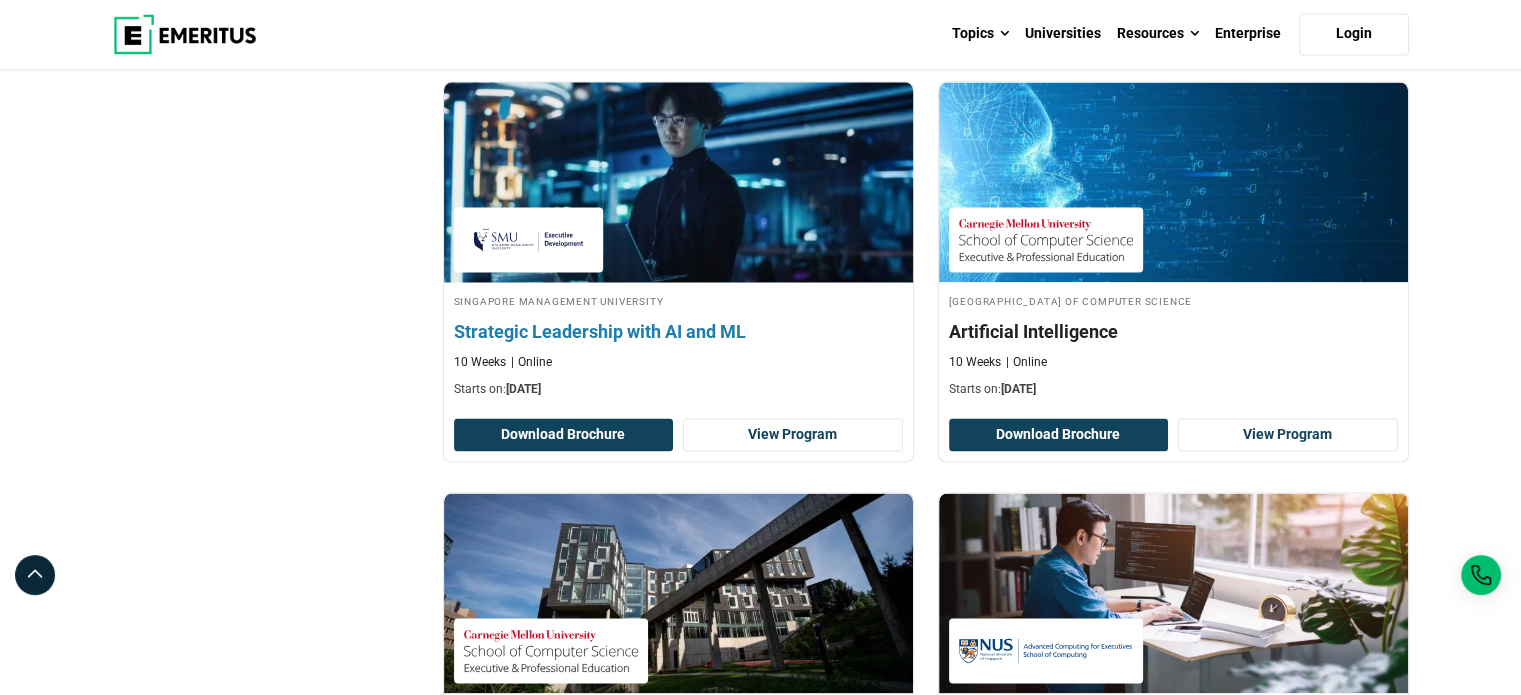 click on "Strategic Leadership with AI and ML" at bounding box center [678, 331] 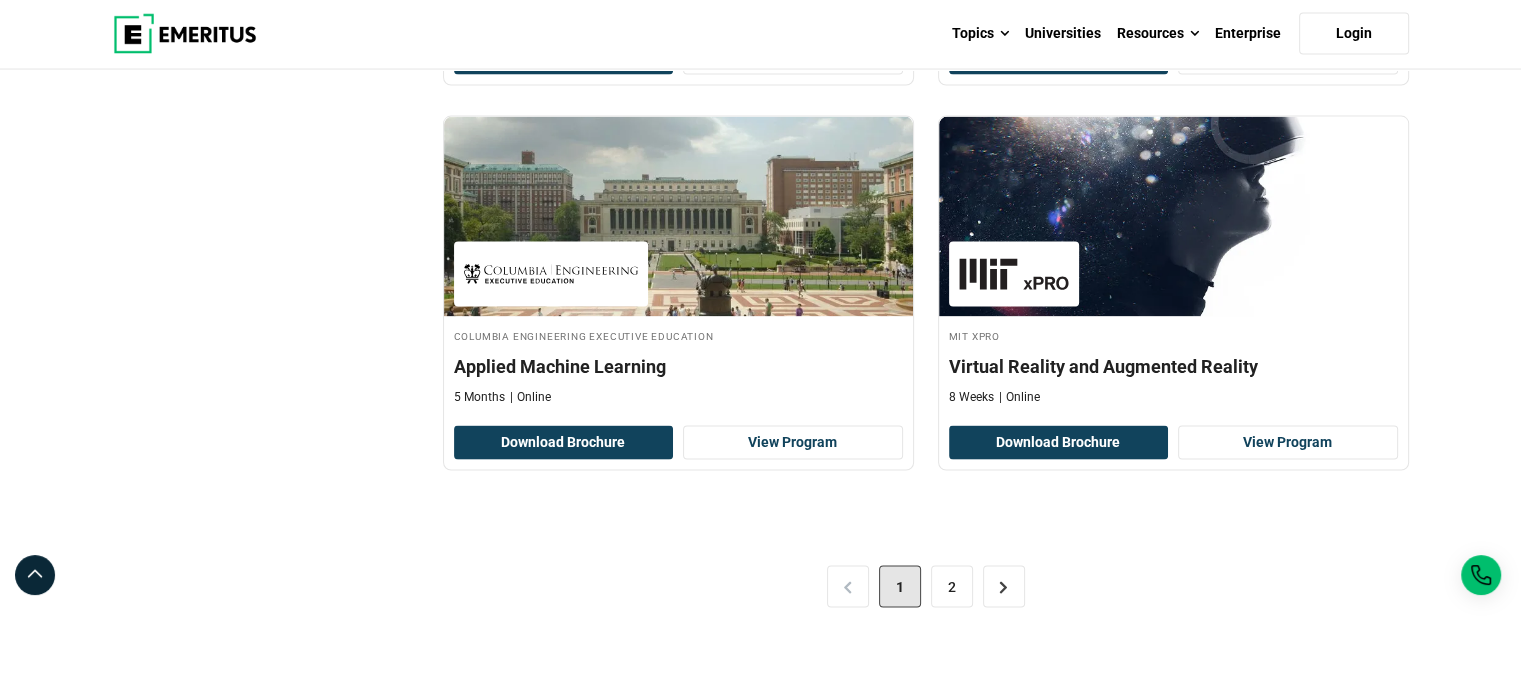 scroll, scrollTop: 4200, scrollLeft: 0, axis: vertical 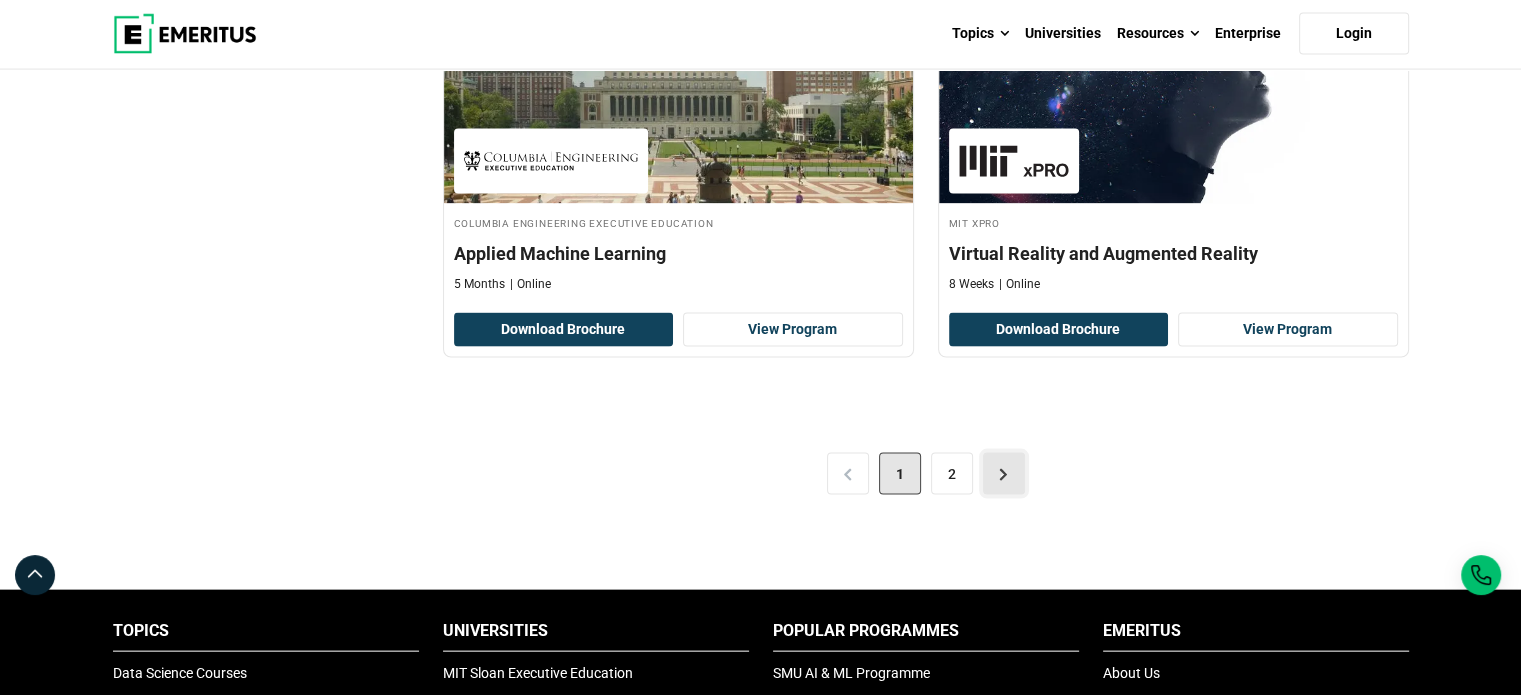 click on ">" at bounding box center (1004, 474) 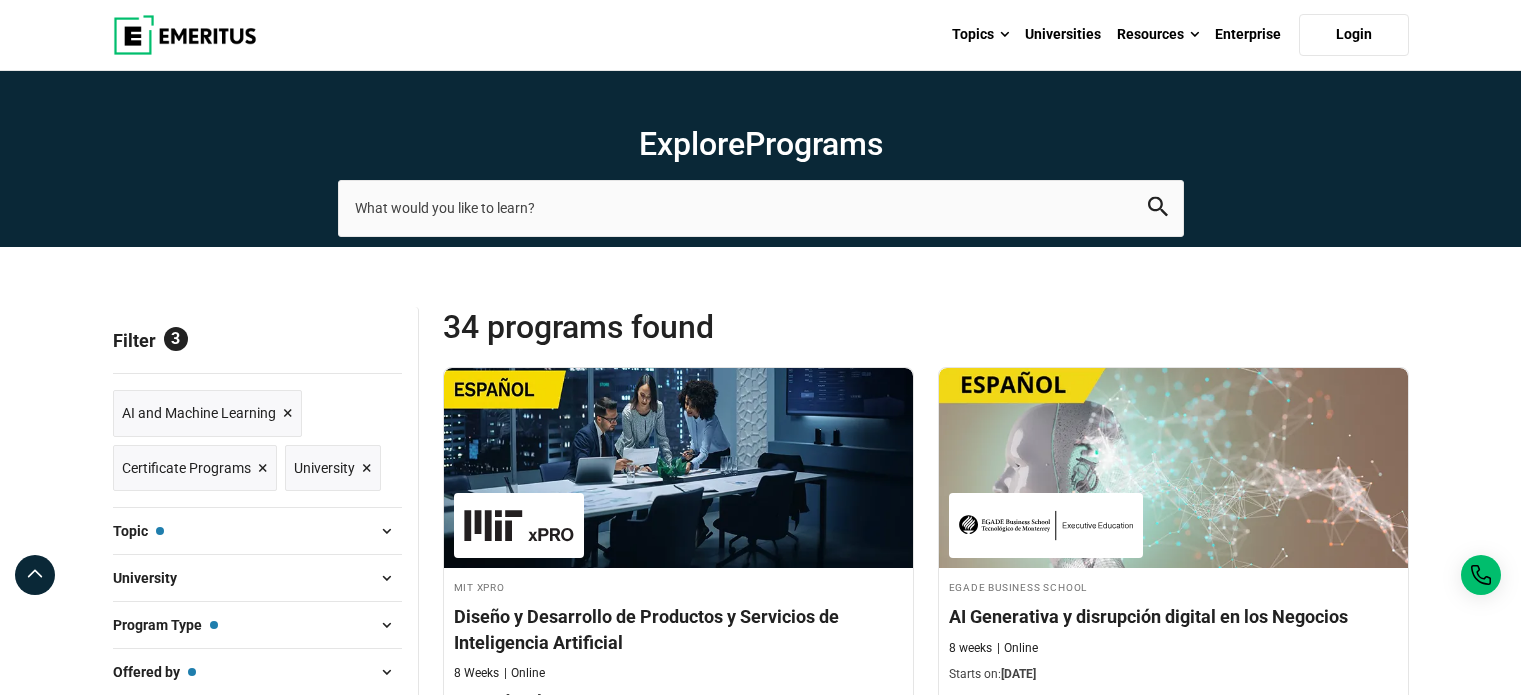 scroll, scrollTop: 0, scrollLeft: 0, axis: both 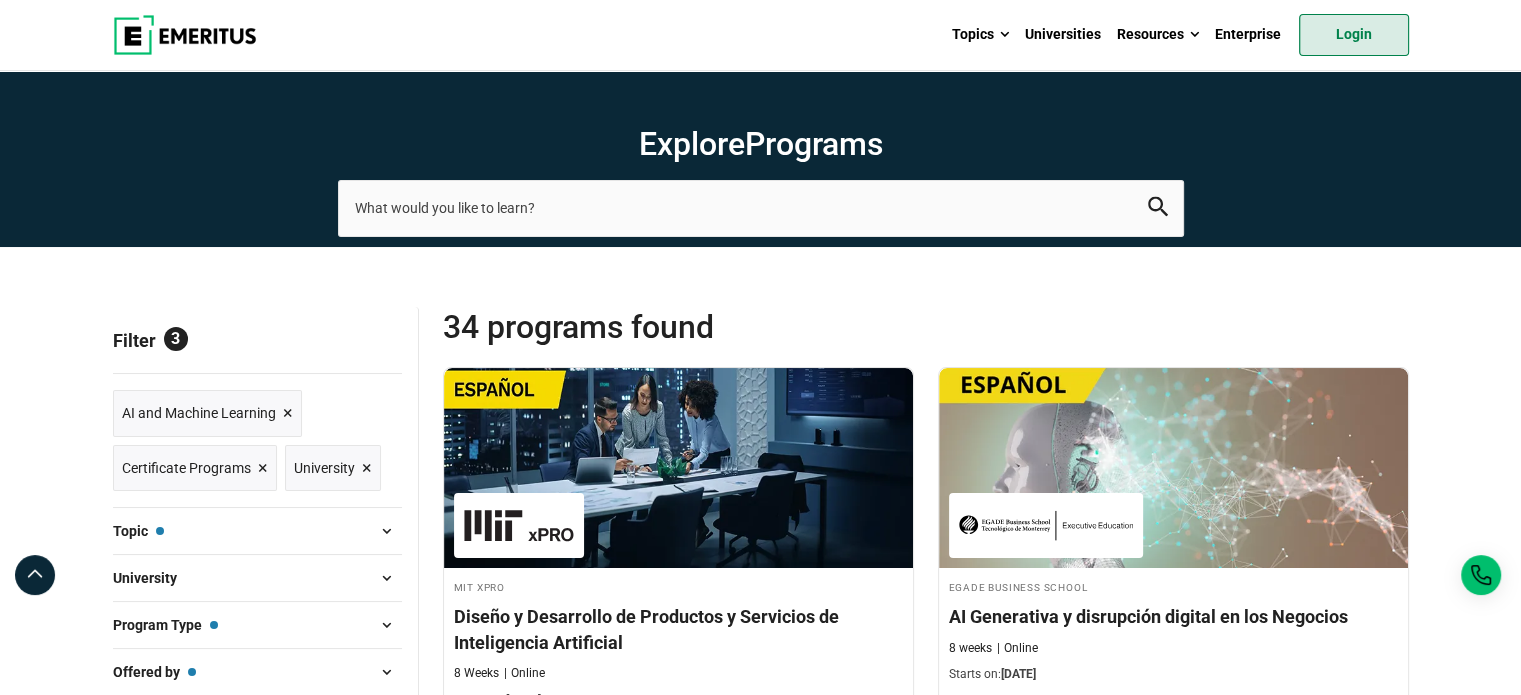 click on "Login" at bounding box center [1354, 35] 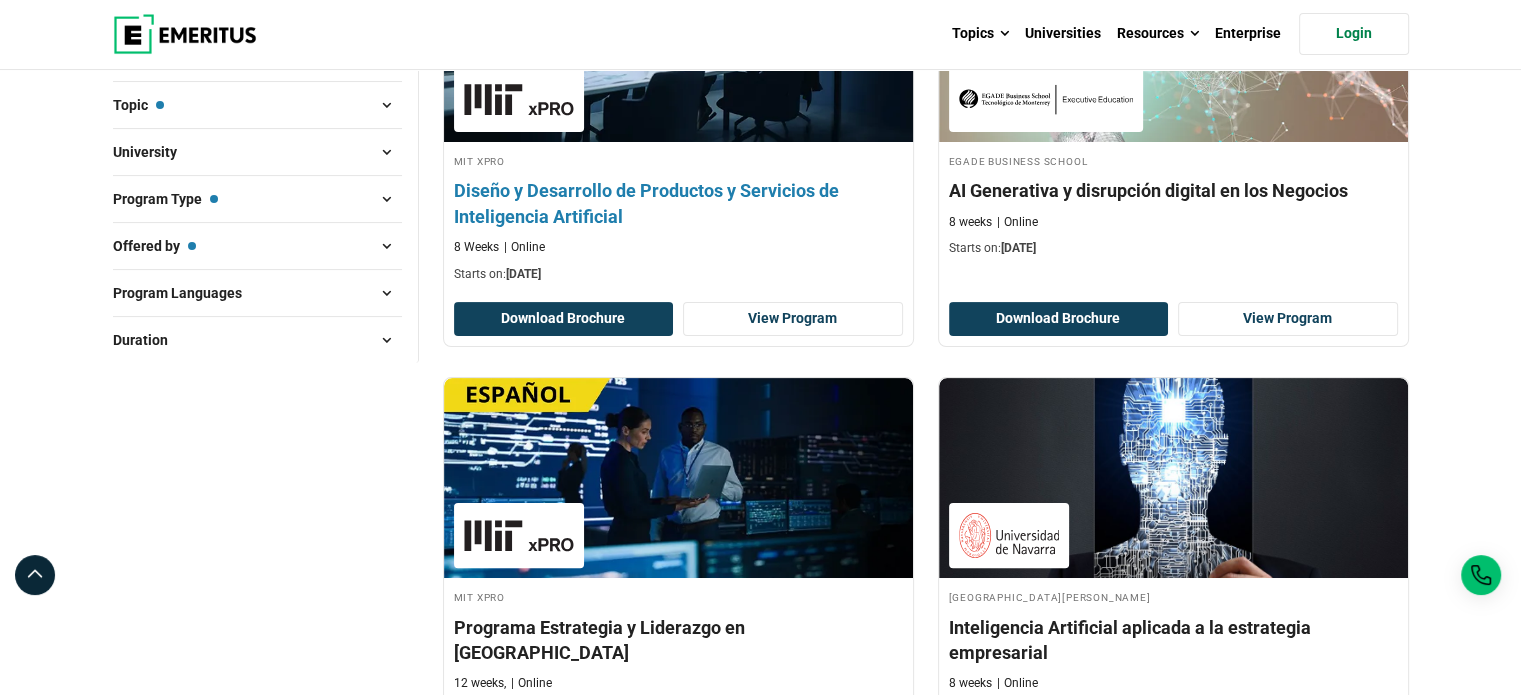 scroll, scrollTop: 300, scrollLeft: 0, axis: vertical 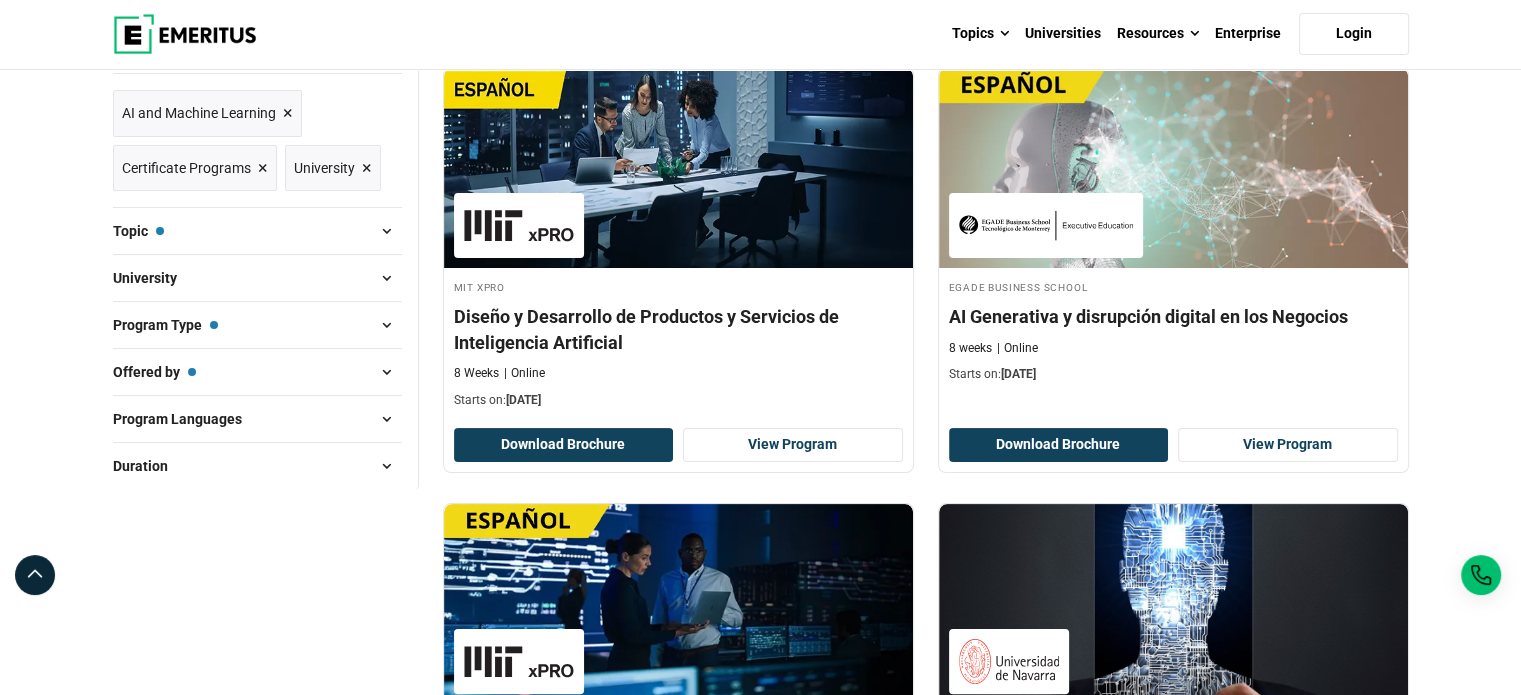 click at bounding box center (387, 231) 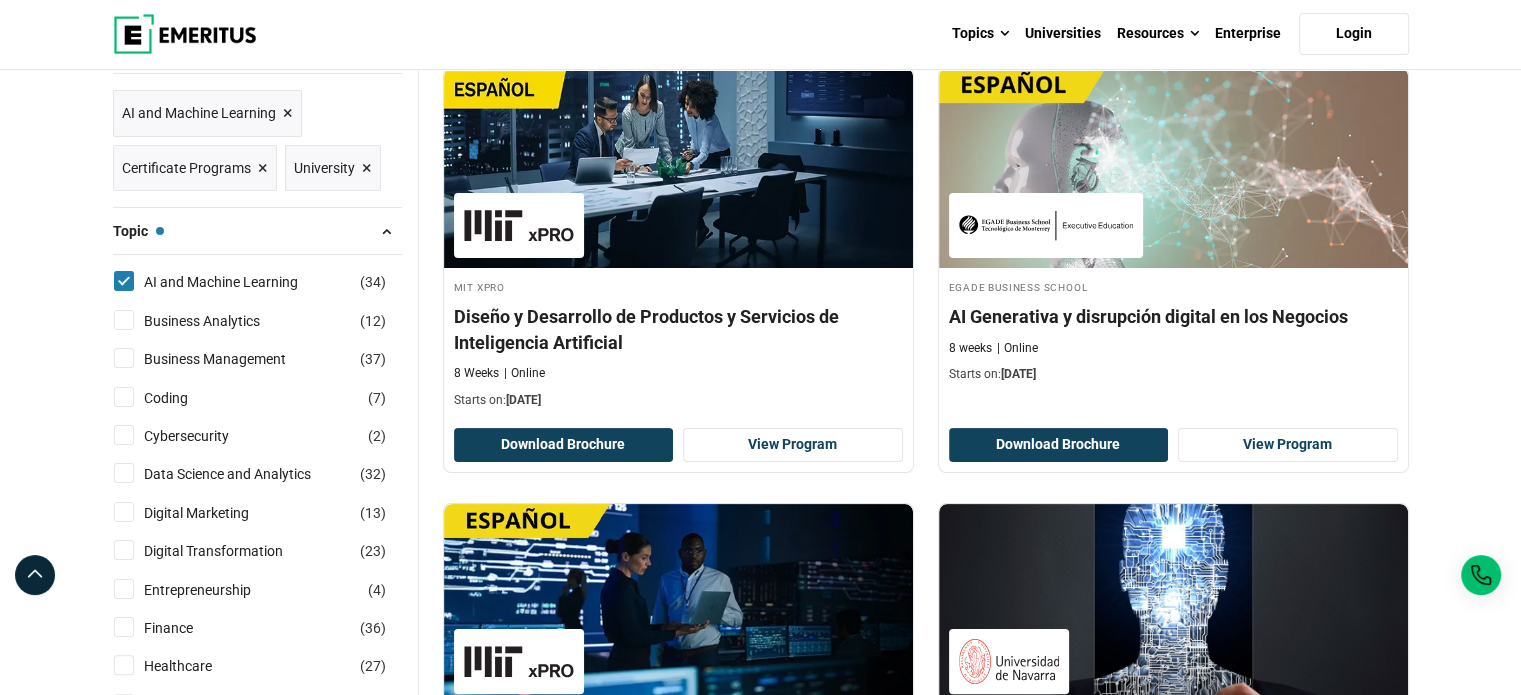 click on "AI and Machine Learning   ( 34 )" at bounding box center [124, 281] 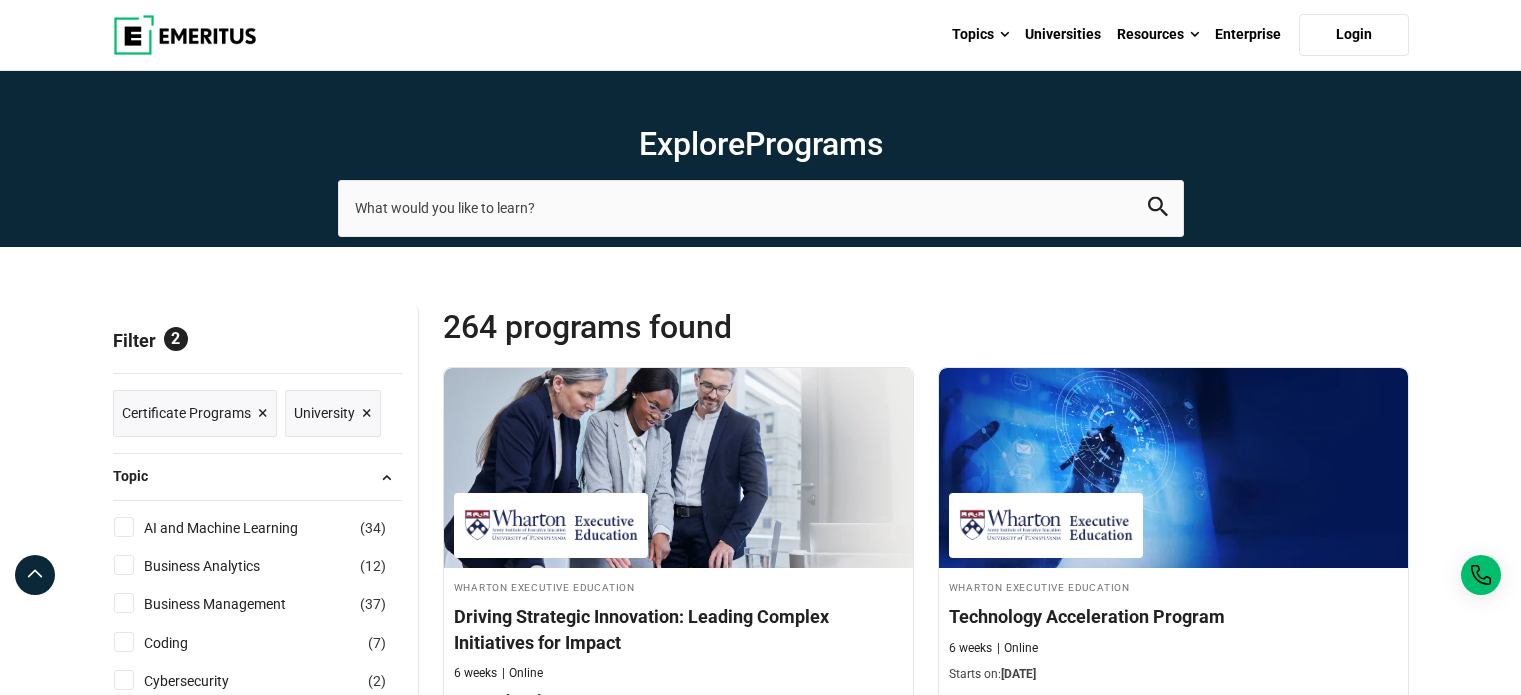 scroll, scrollTop: 0, scrollLeft: 0, axis: both 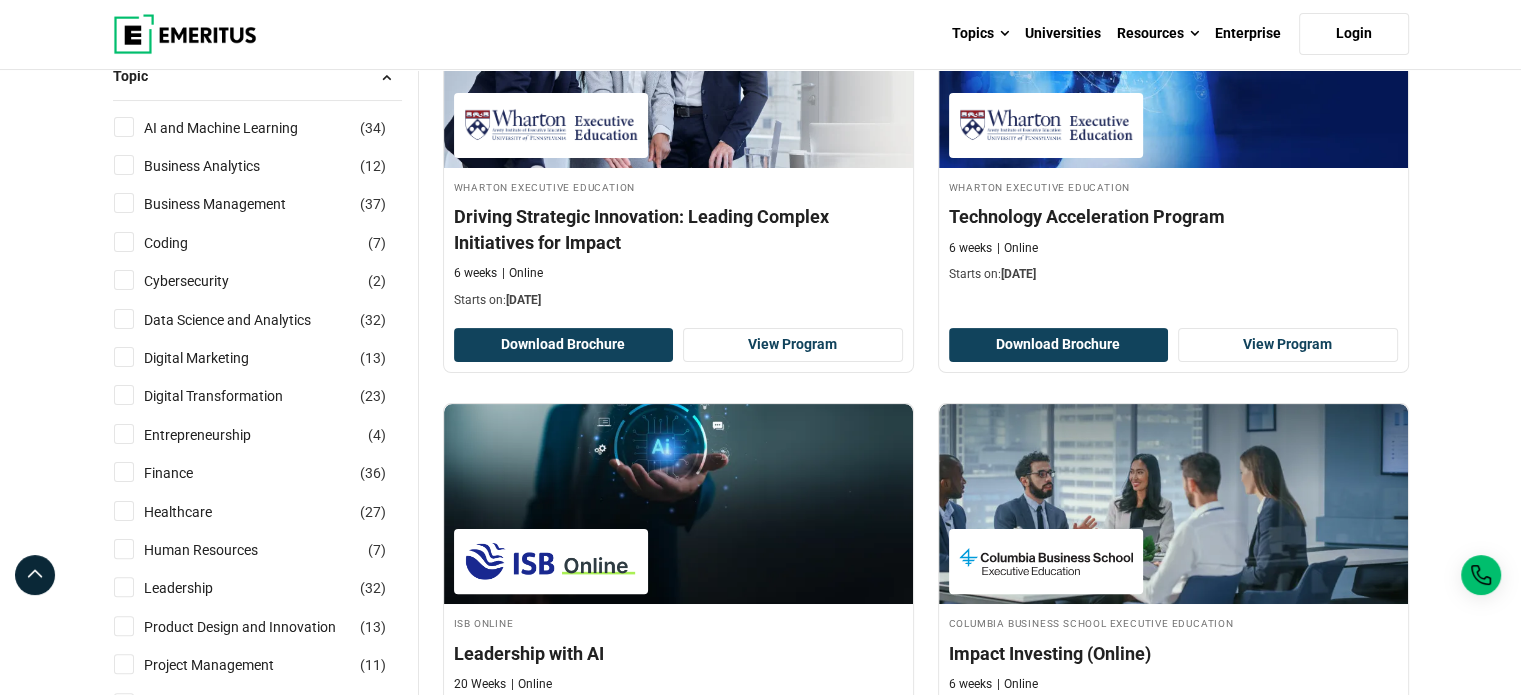 click on "Human Resources   ( 7 )" at bounding box center (124, 549) 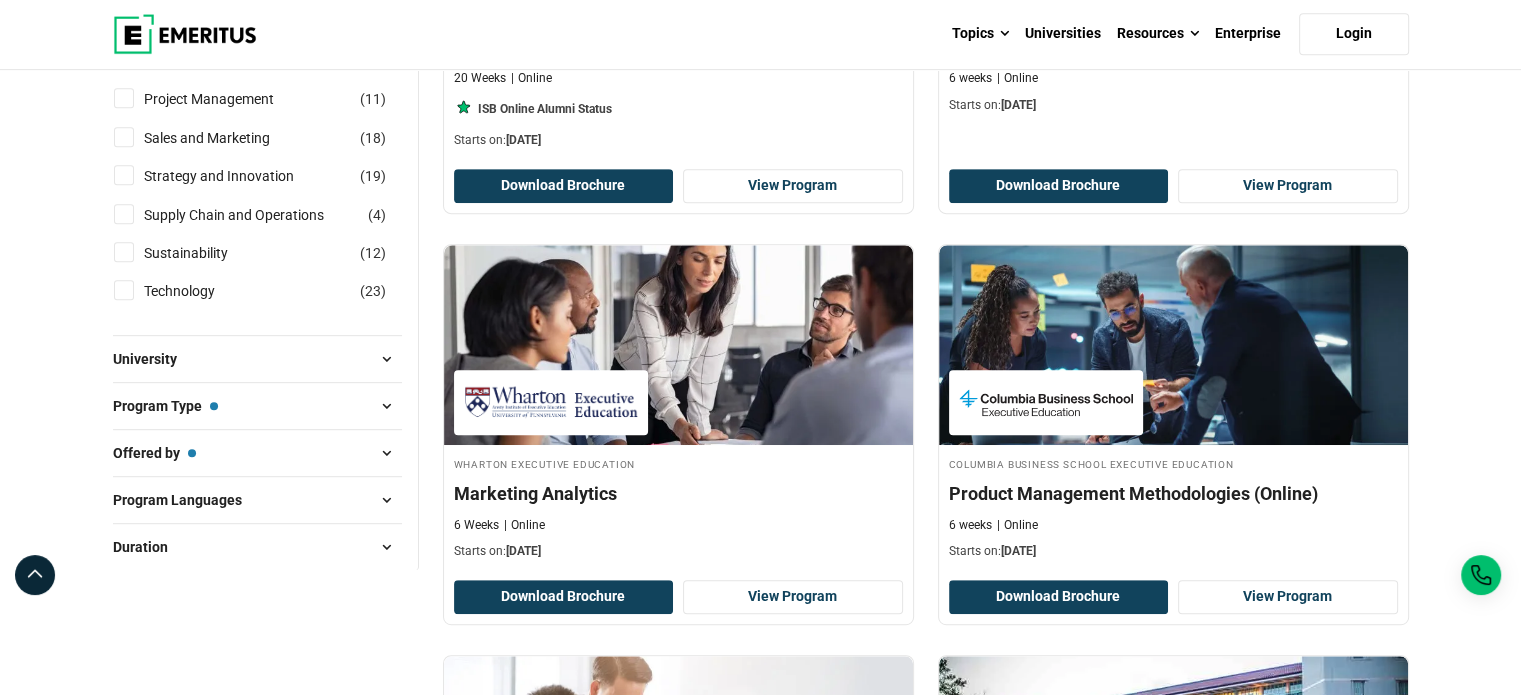 scroll, scrollTop: 1000, scrollLeft: 0, axis: vertical 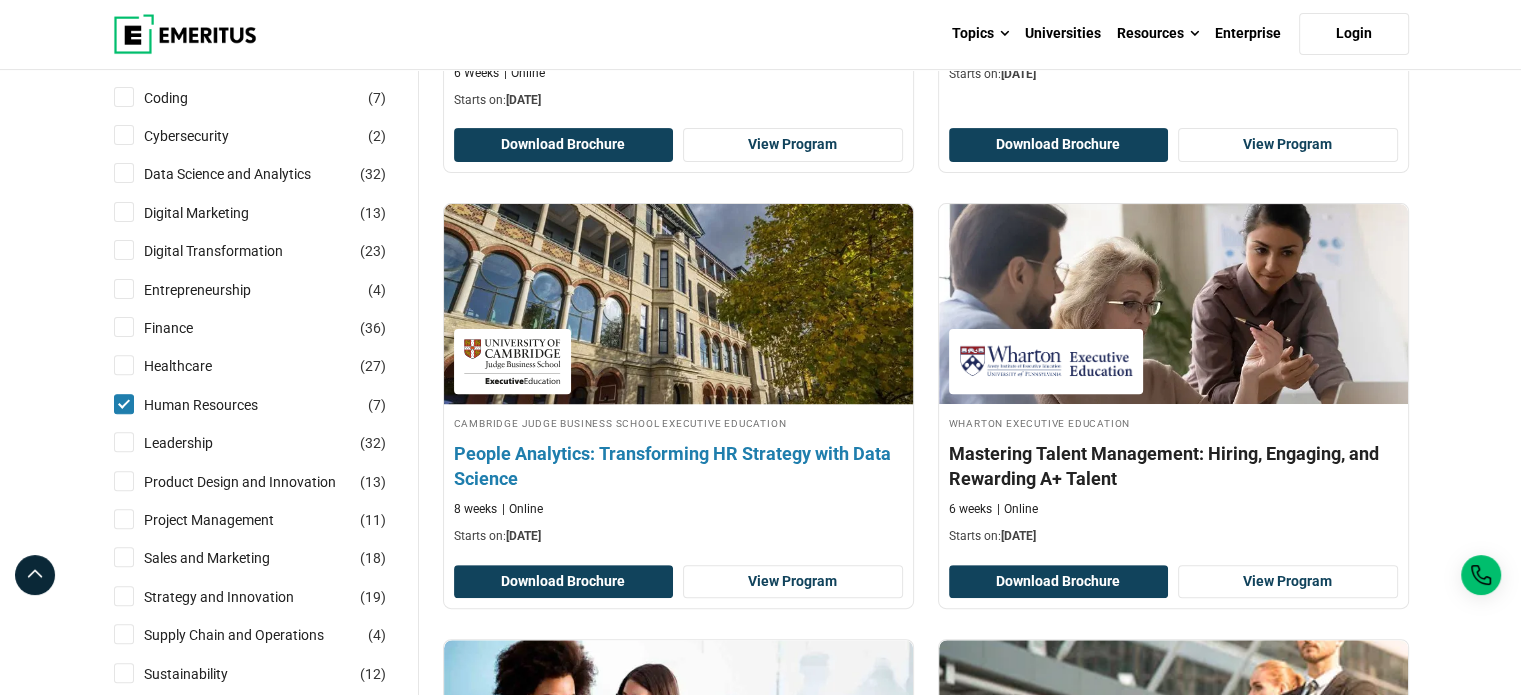 click at bounding box center [678, 304] 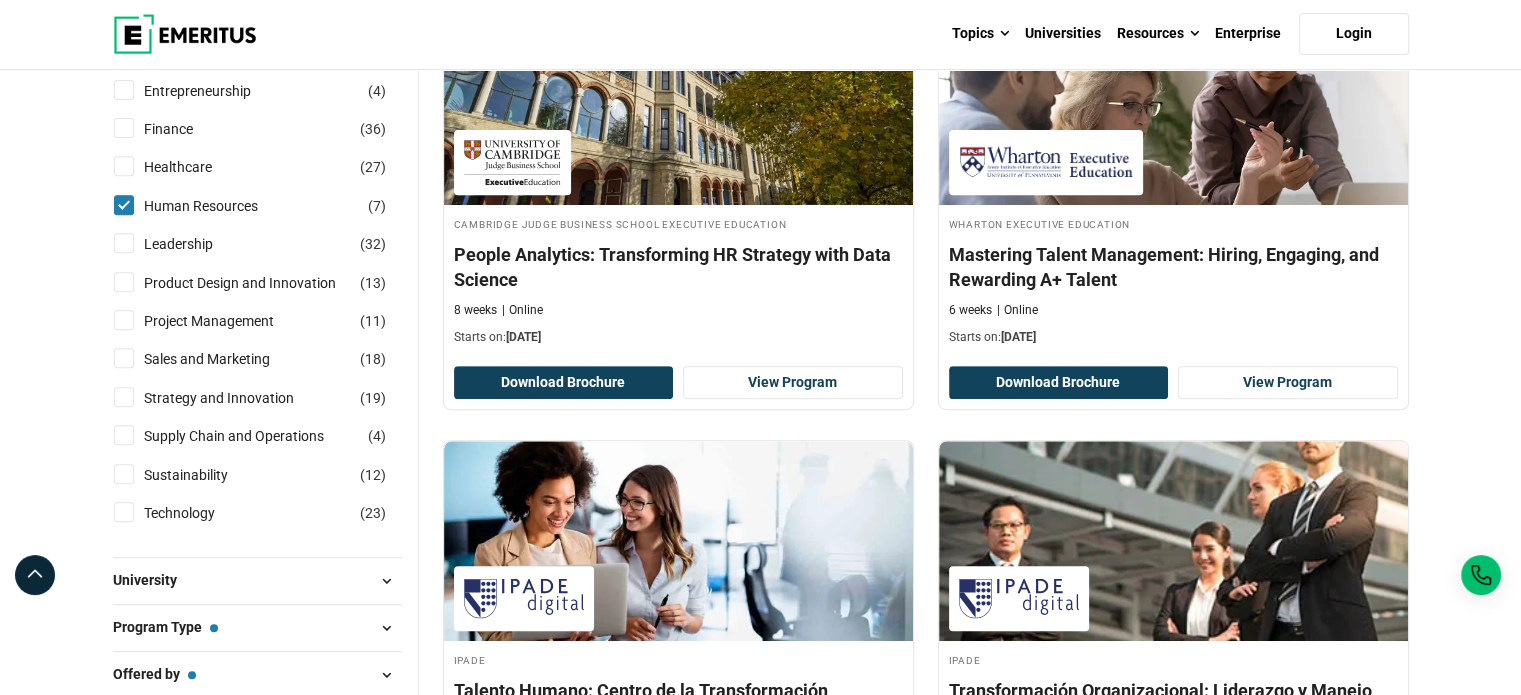 scroll, scrollTop: 800, scrollLeft: 0, axis: vertical 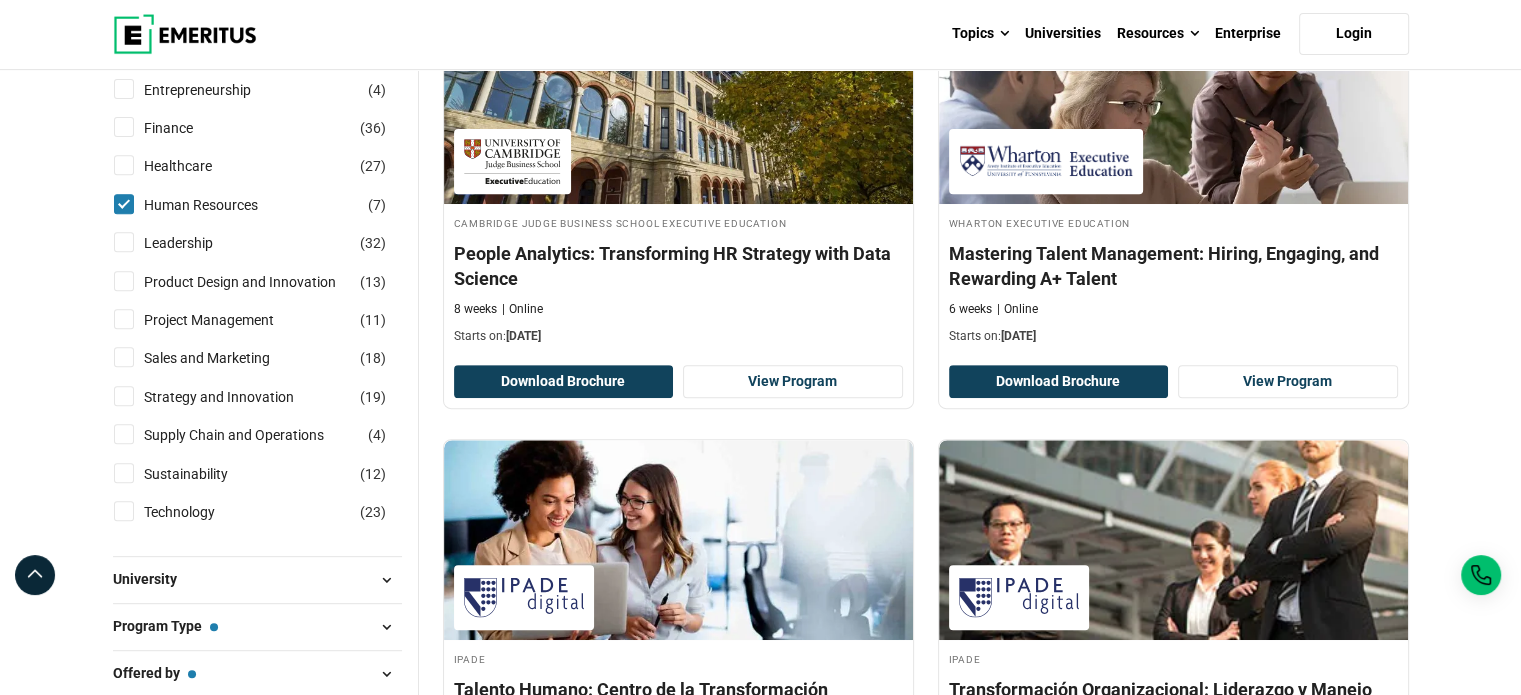 click at bounding box center [387, 580] 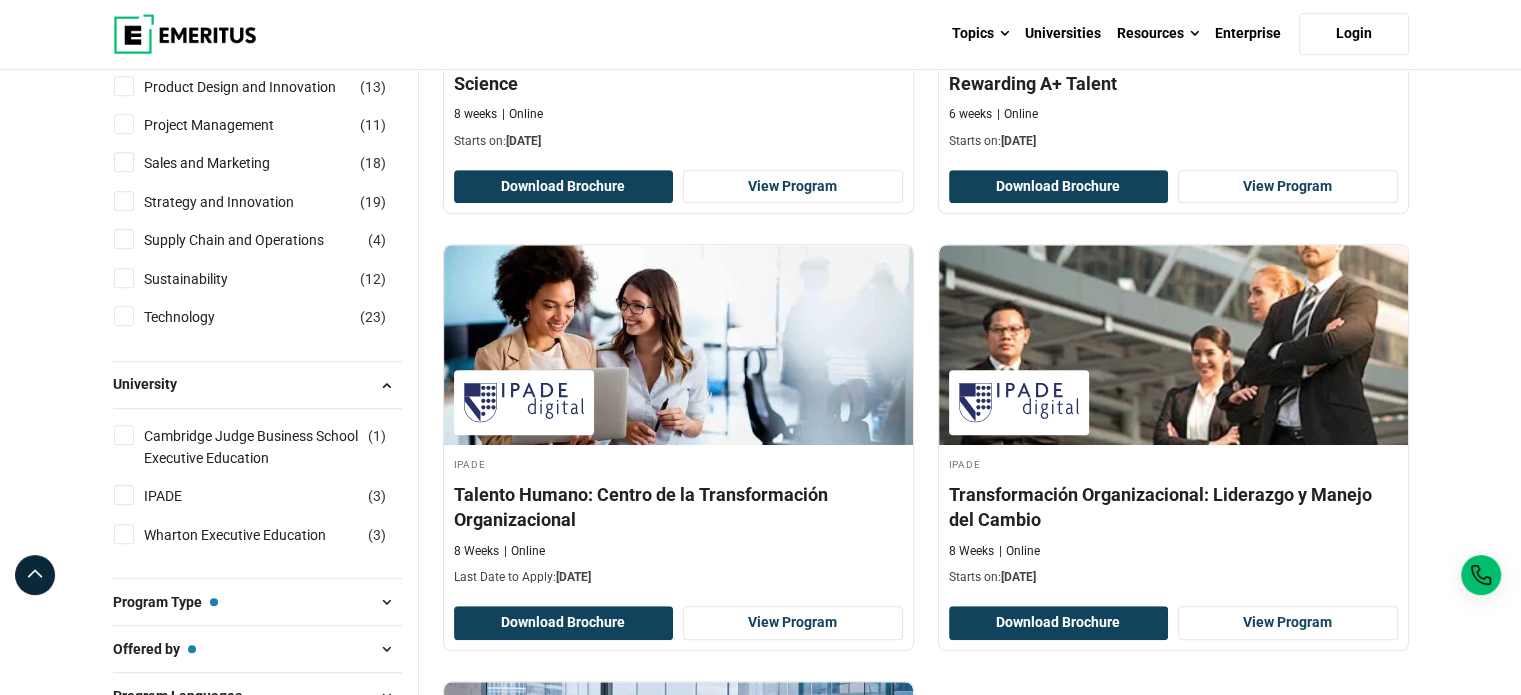 scroll, scrollTop: 1000, scrollLeft: 0, axis: vertical 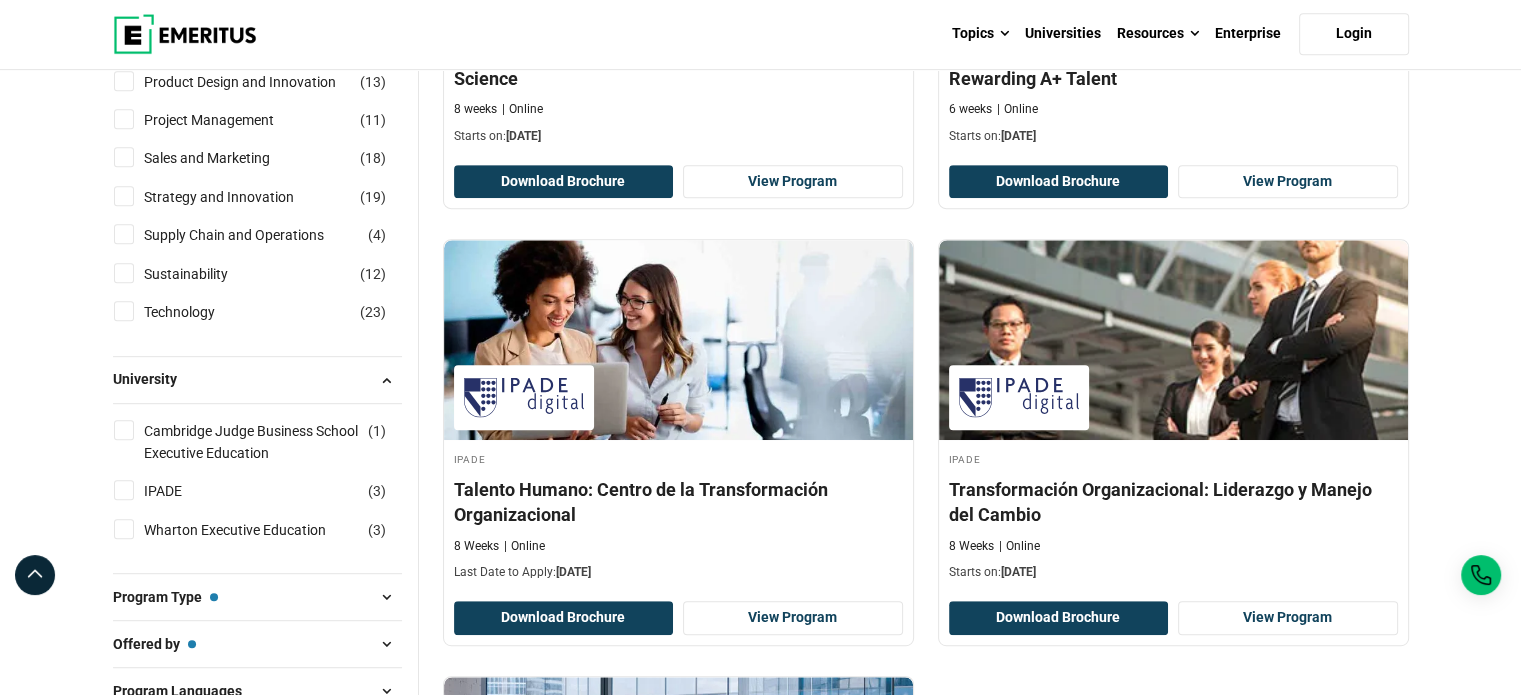 click at bounding box center [387, 380] 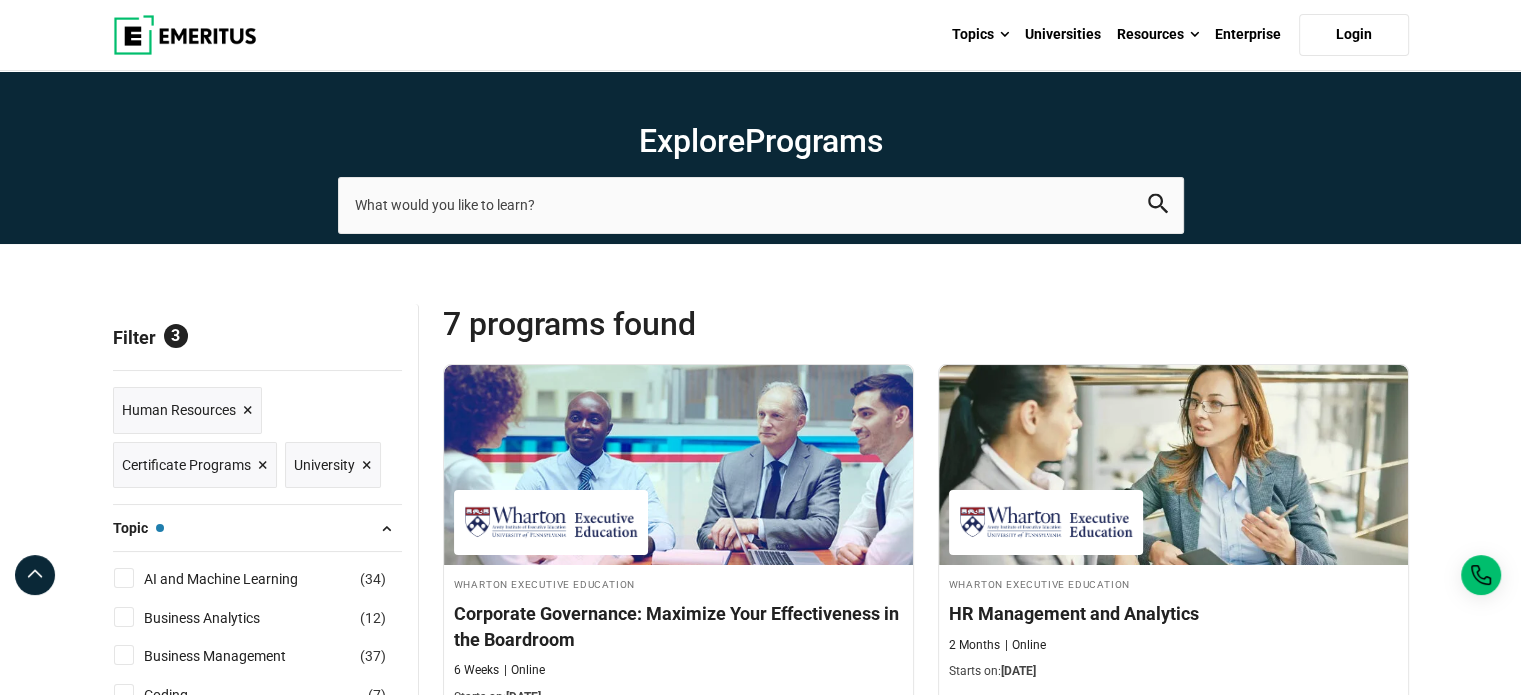 scroll, scrollTop: 0, scrollLeft: 0, axis: both 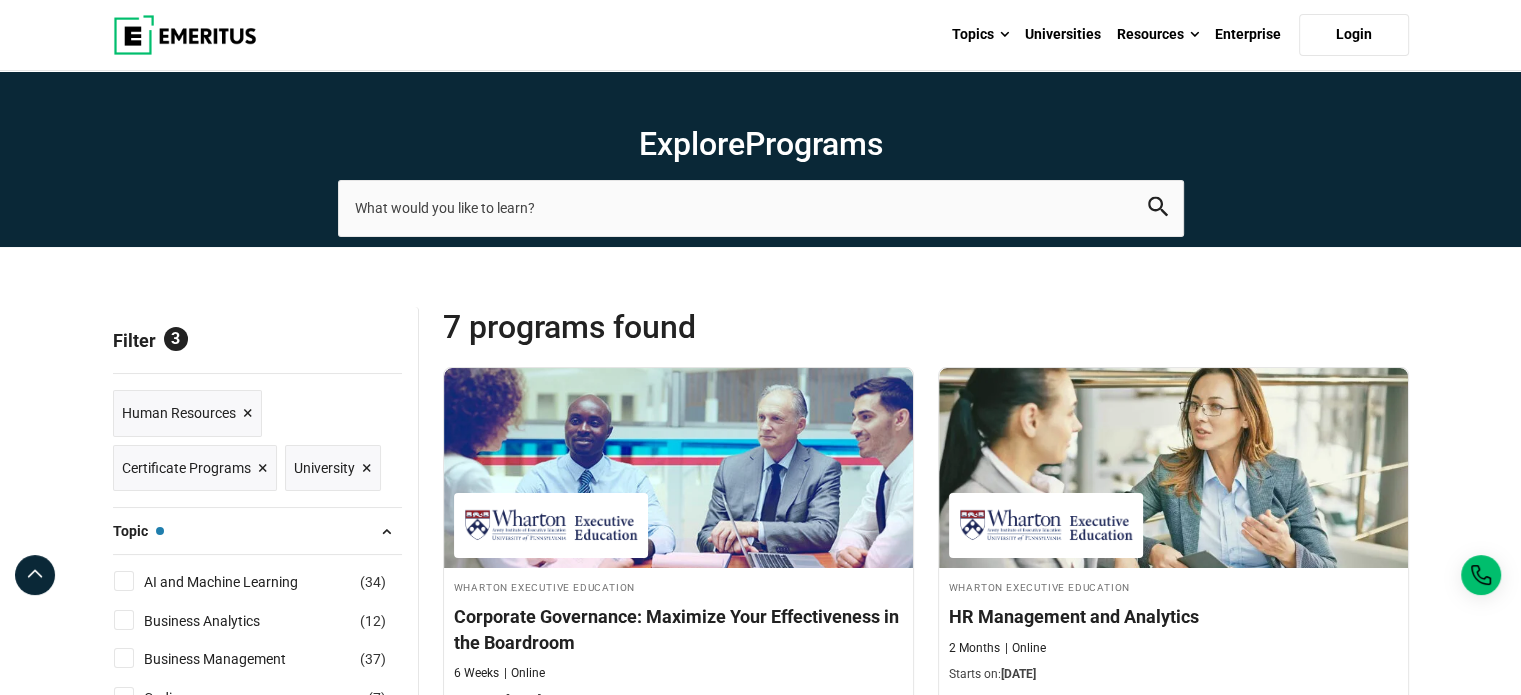 click on "×" at bounding box center (248, 413) 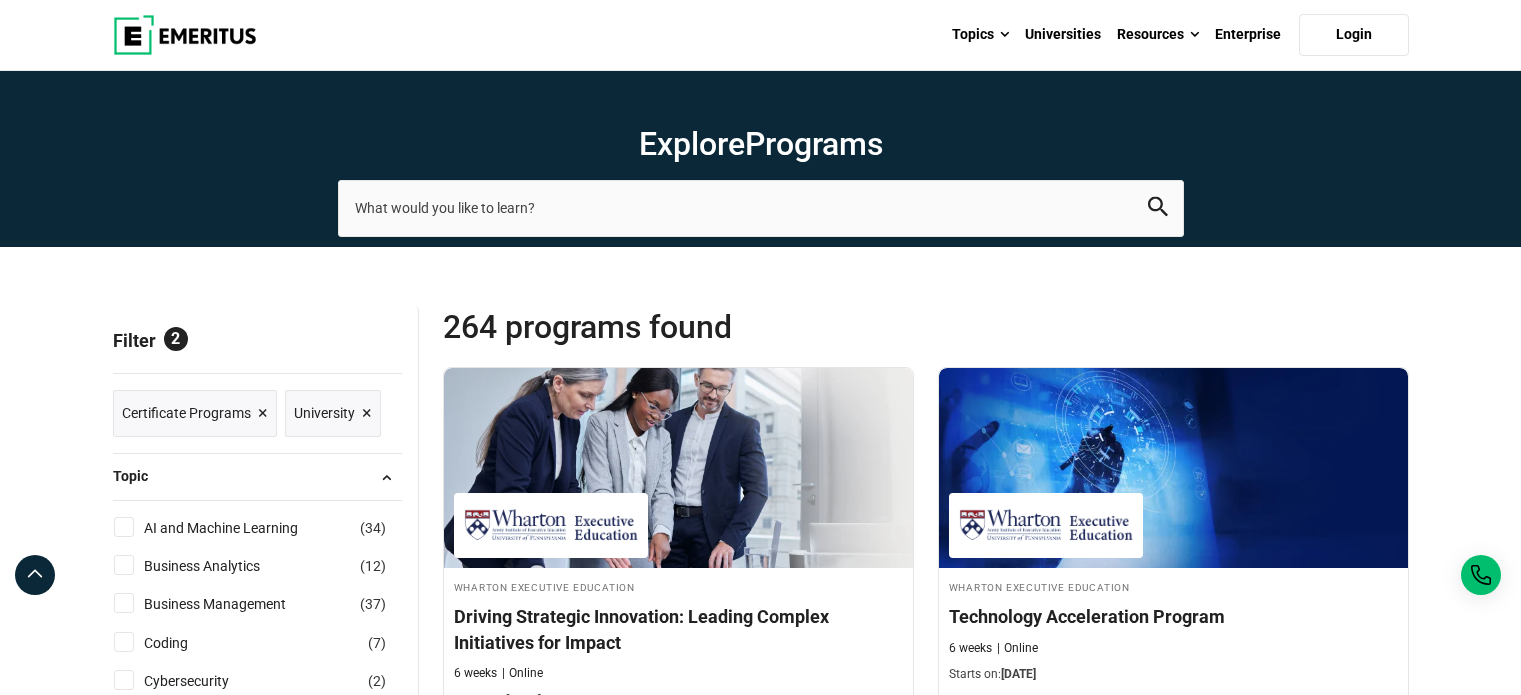 scroll, scrollTop: 0, scrollLeft: 0, axis: both 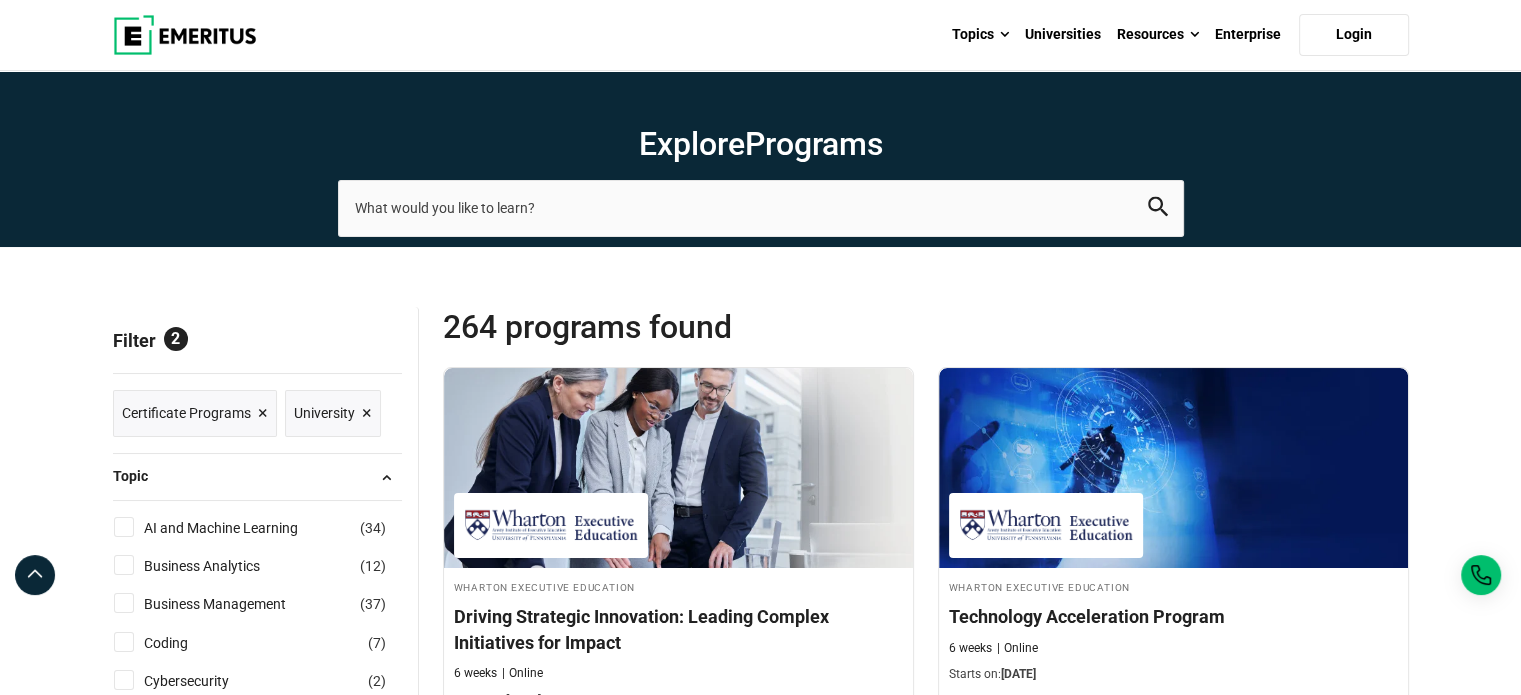 drag, startPoint x: 0, startPoint y: 0, endPoint x: 263, endPoint y: 407, distance: 484.58023 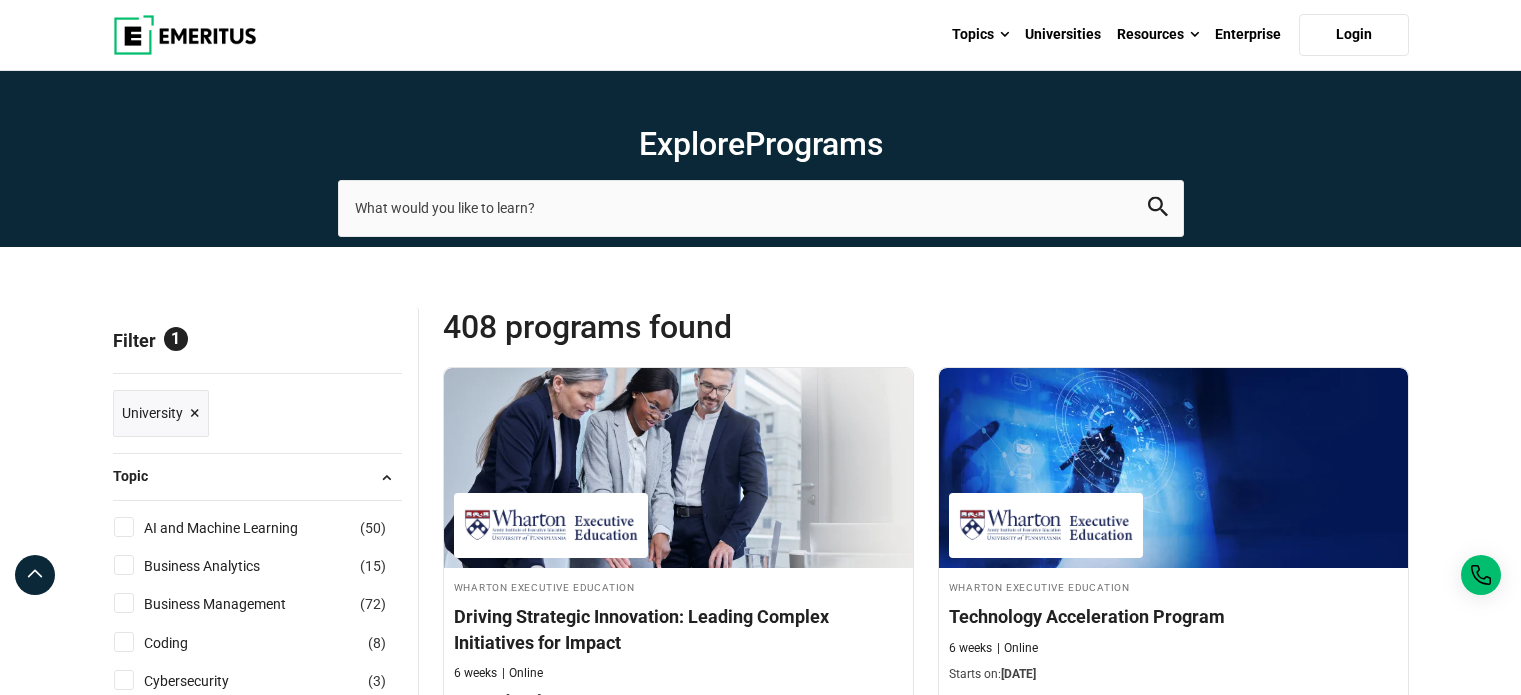 scroll, scrollTop: 0, scrollLeft: 0, axis: both 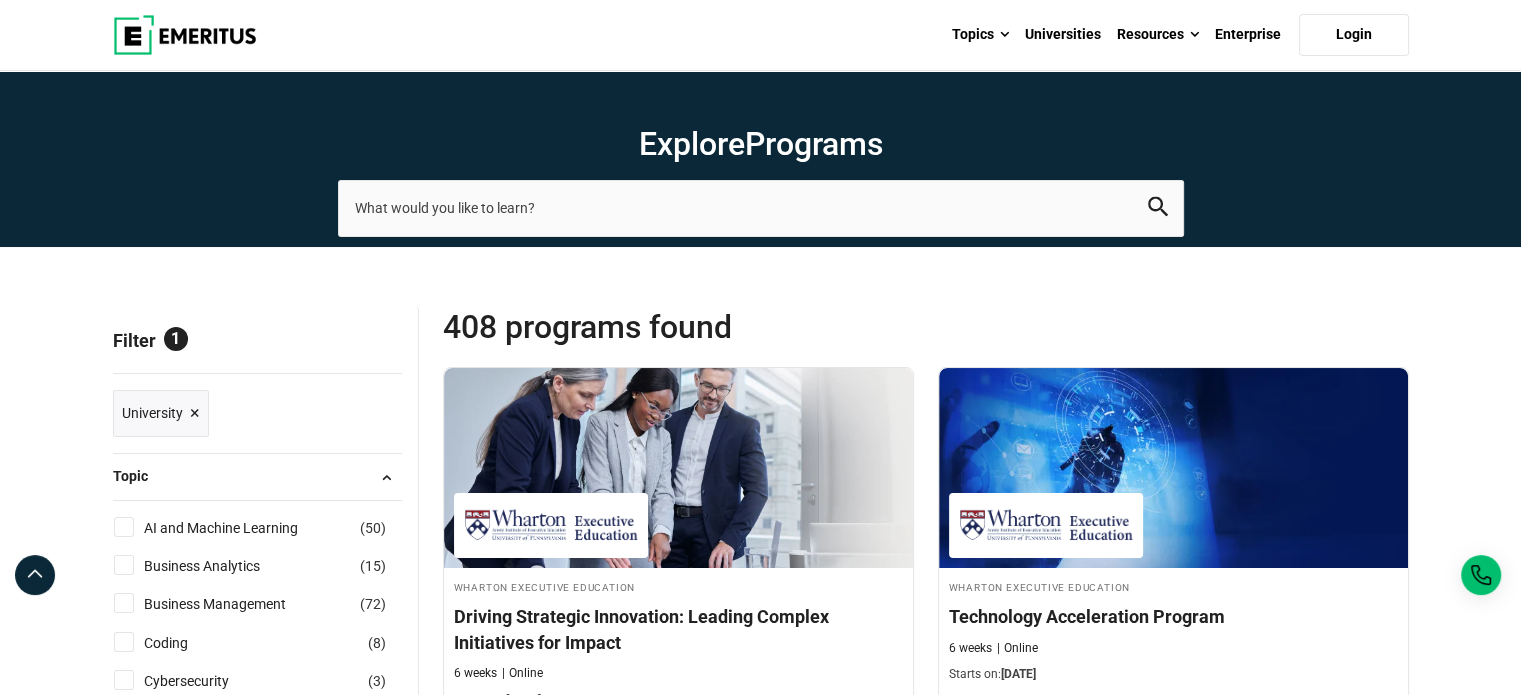 click on "×" at bounding box center (195, 413) 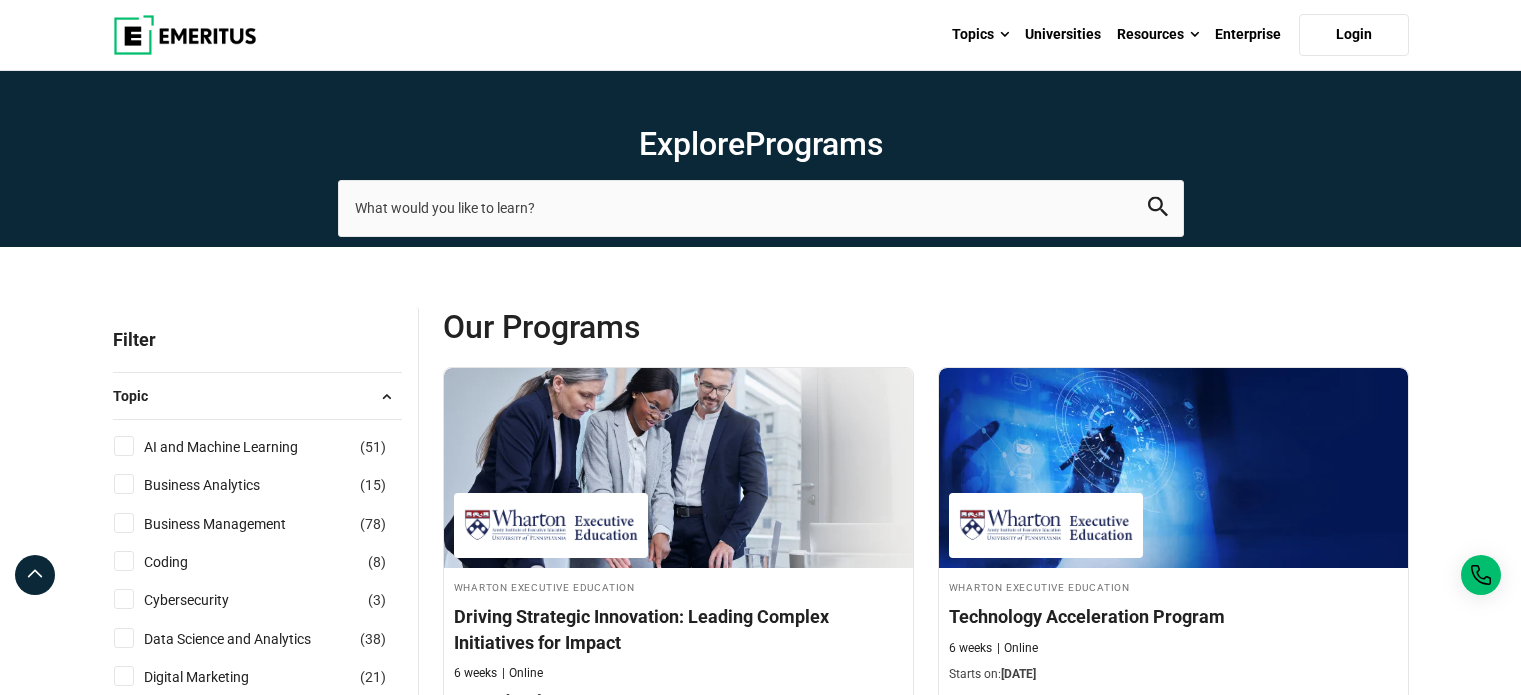 scroll, scrollTop: 396, scrollLeft: 0, axis: vertical 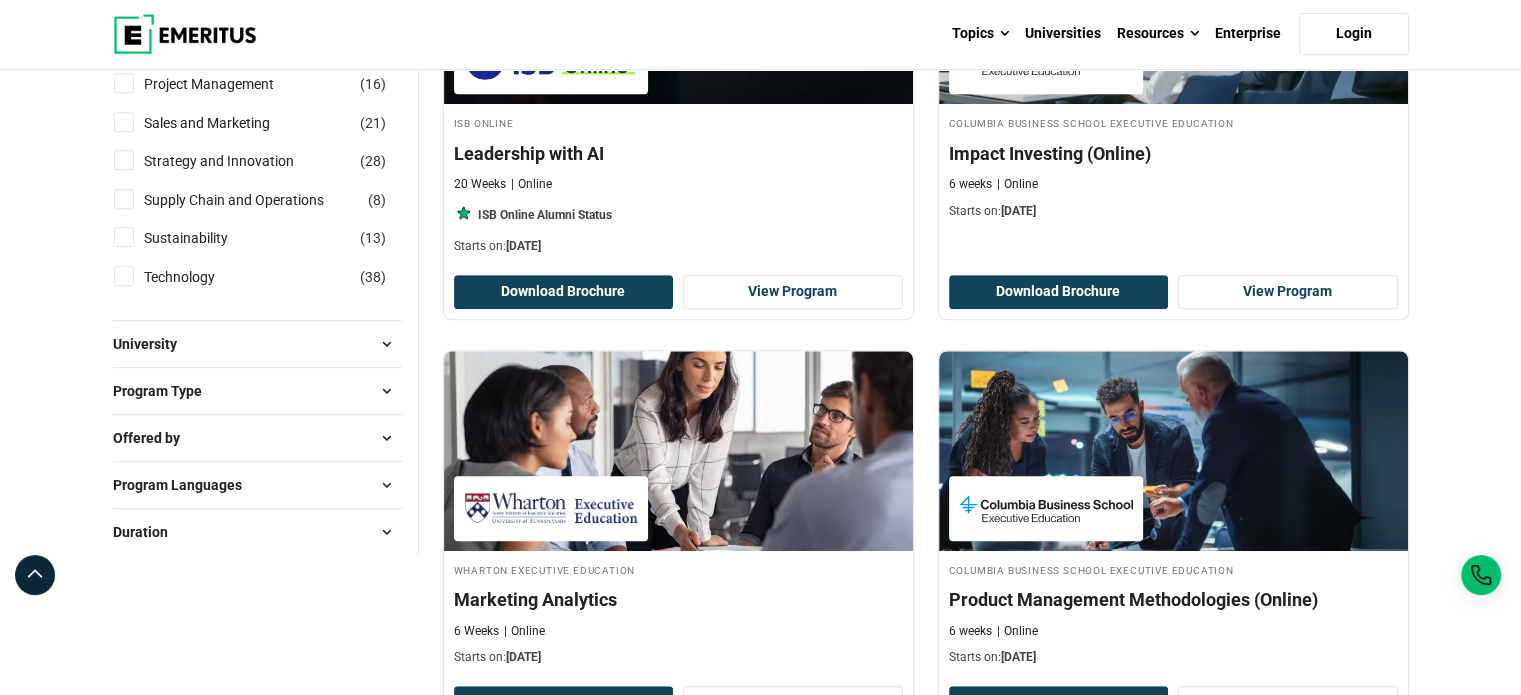 click at bounding box center (387, 344) 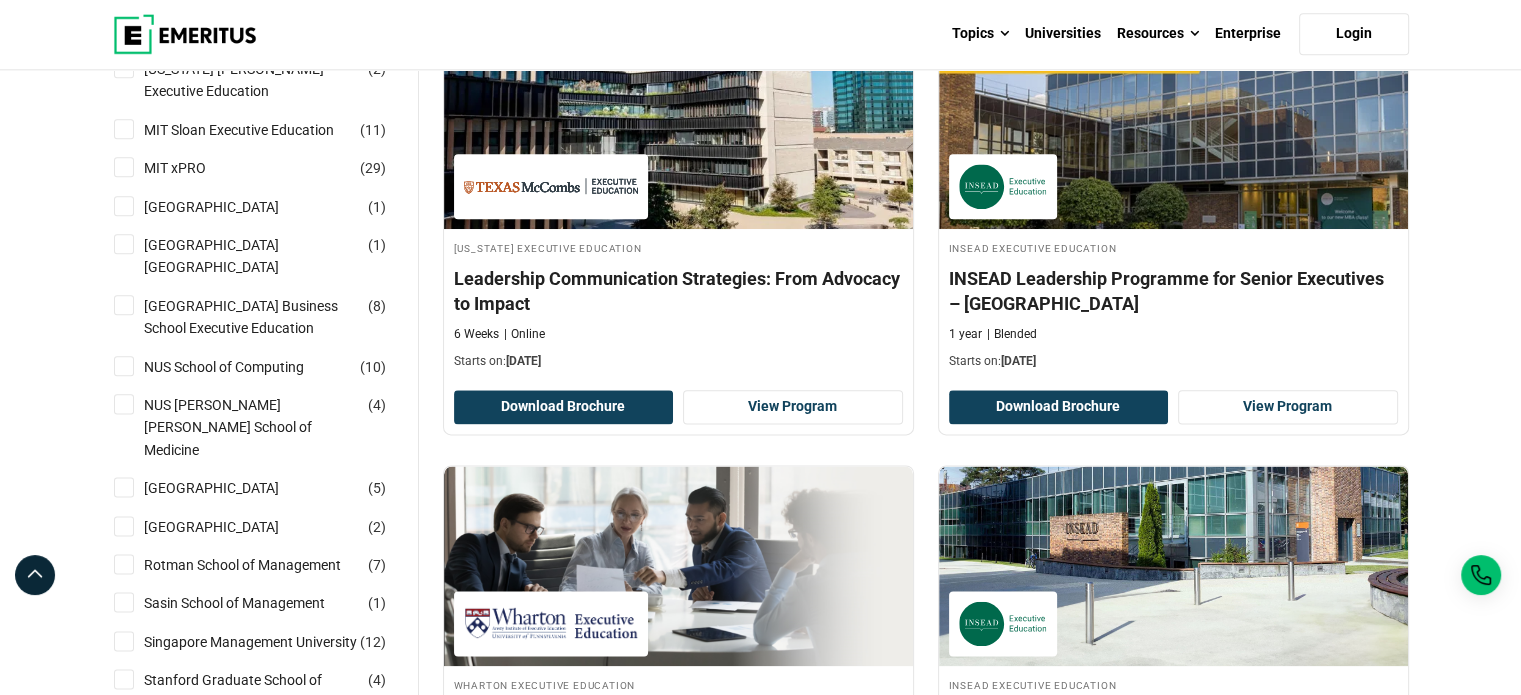 scroll, scrollTop: 2500, scrollLeft: 0, axis: vertical 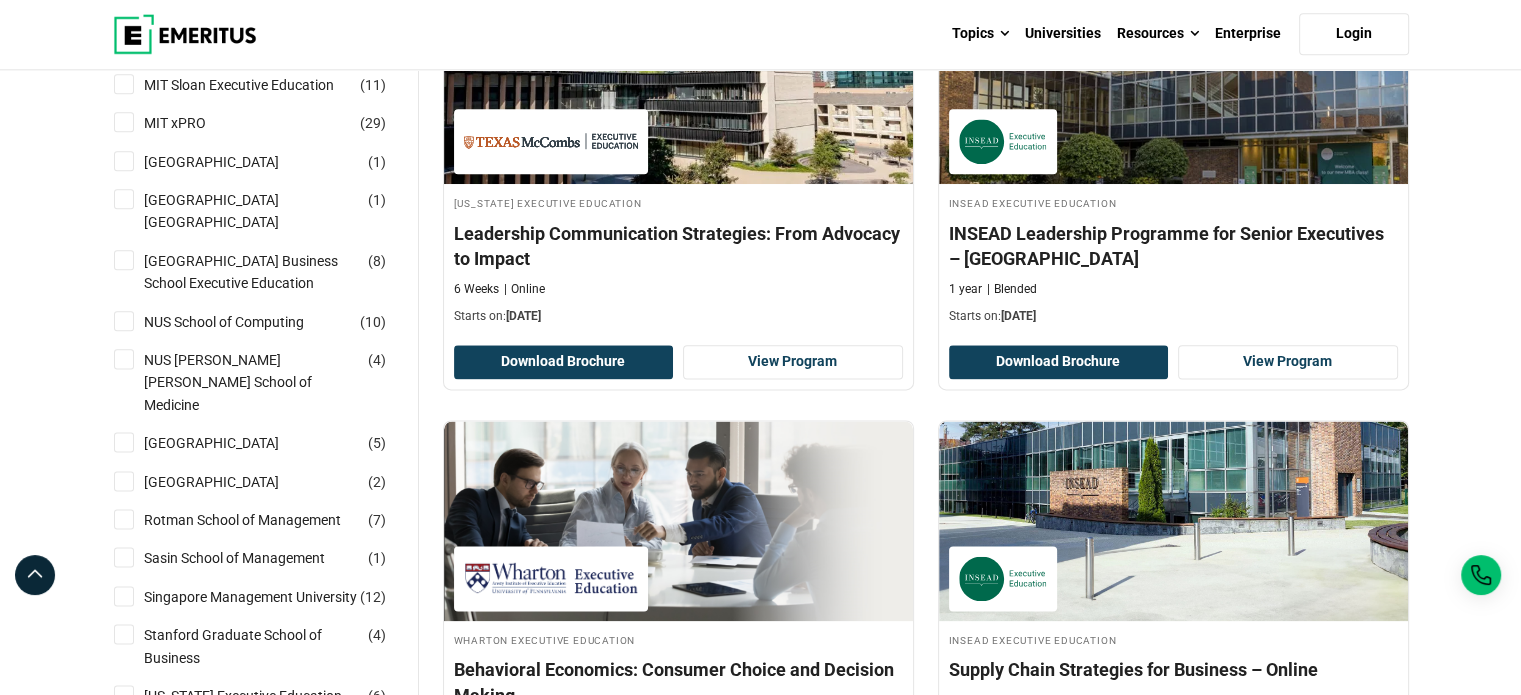 click on "Singapore Management University   ( 12 )" at bounding box center [124, 596] 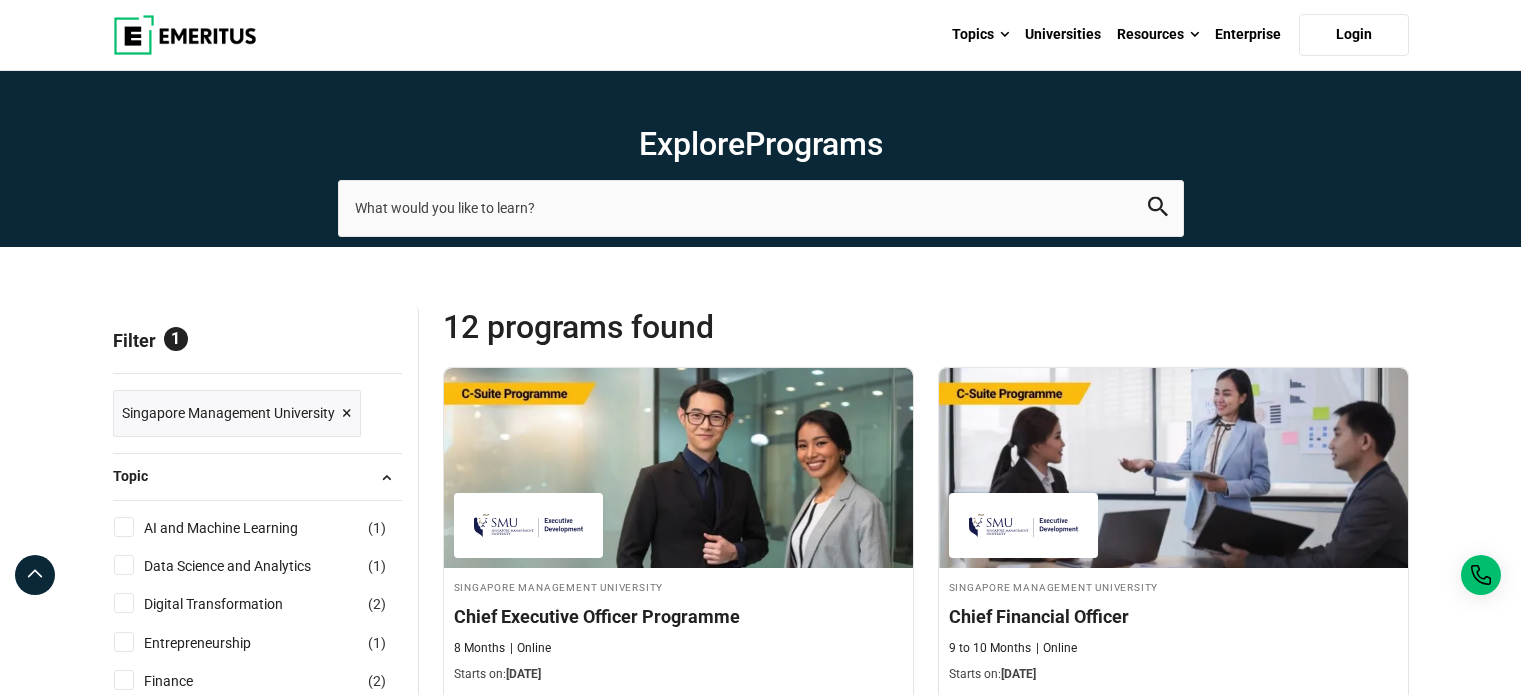 scroll, scrollTop: 0, scrollLeft: 0, axis: both 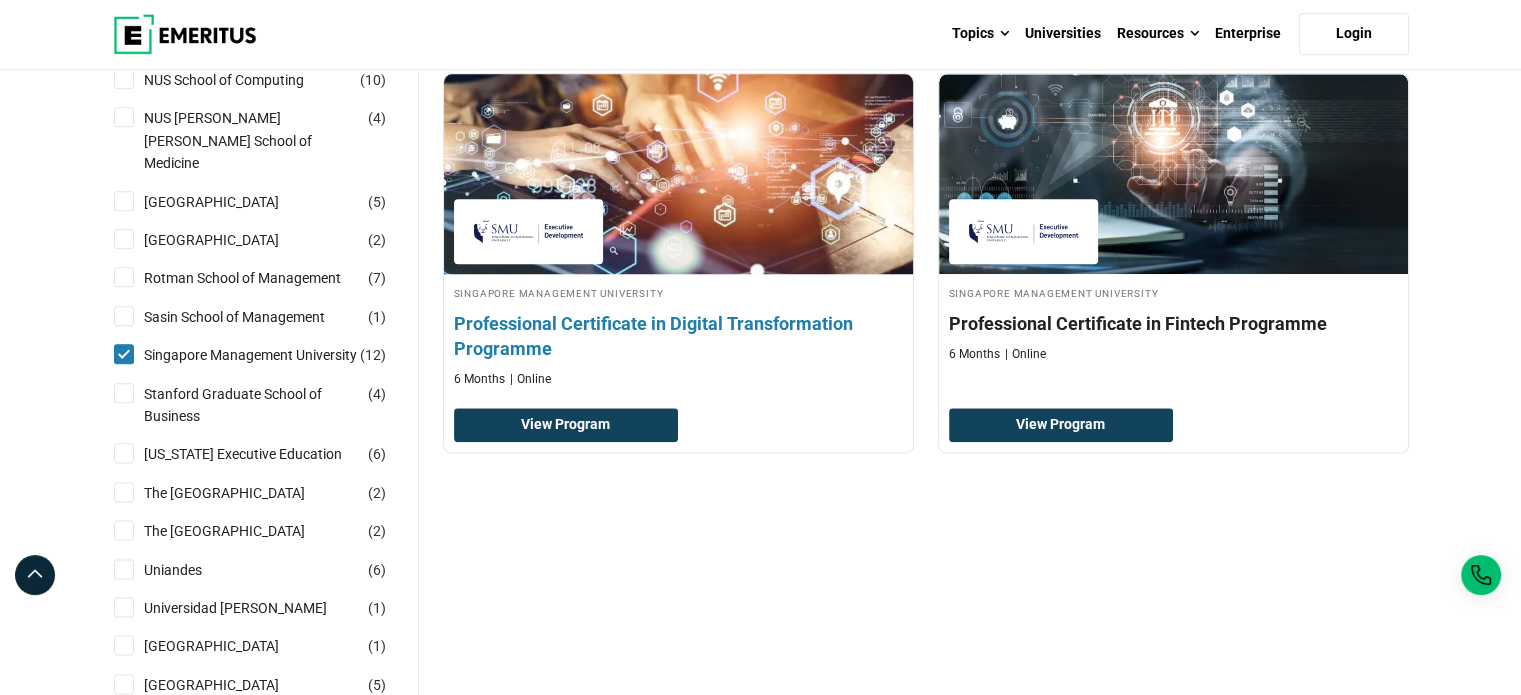 click on "Professional Certificate in Digital Transformation Programme" at bounding box center (678, 336) 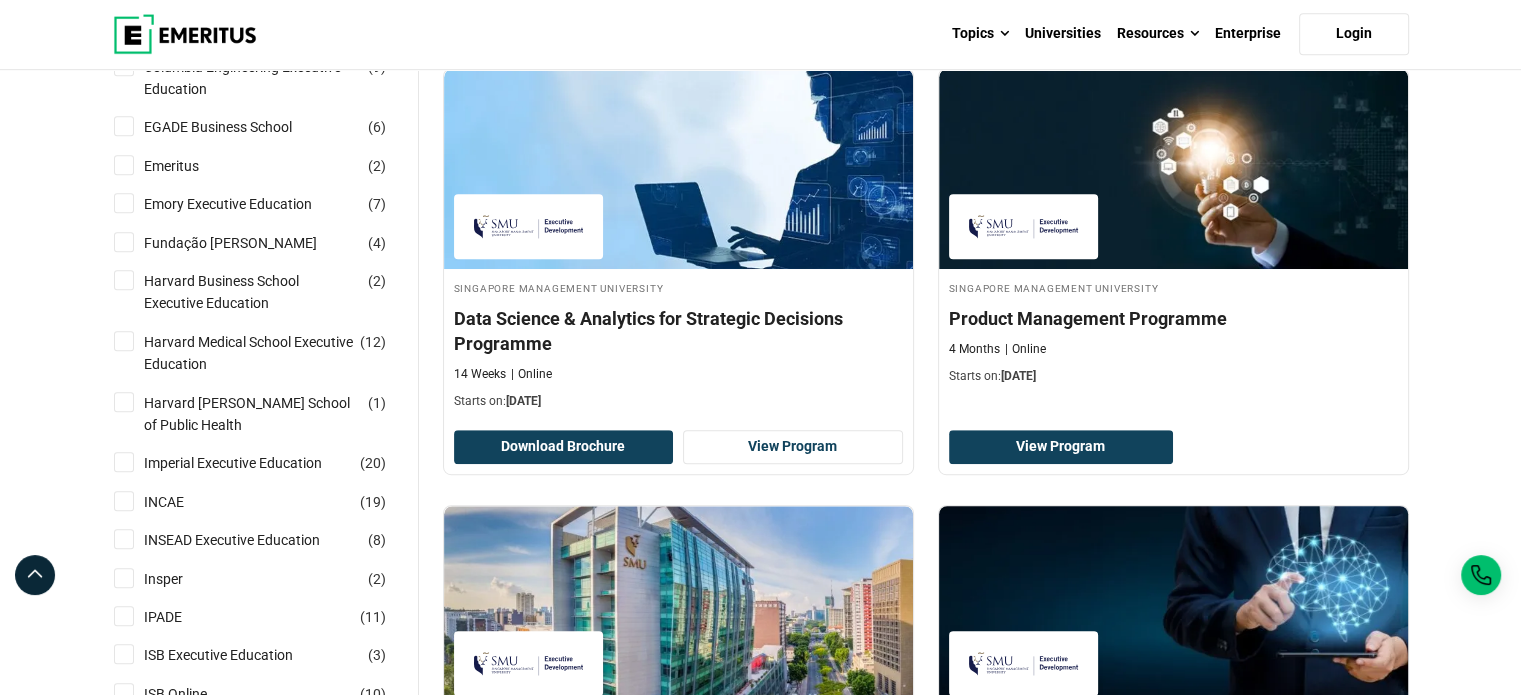 scroll, scrollTop: 1100, scrollLeft: 0, axis: vertical 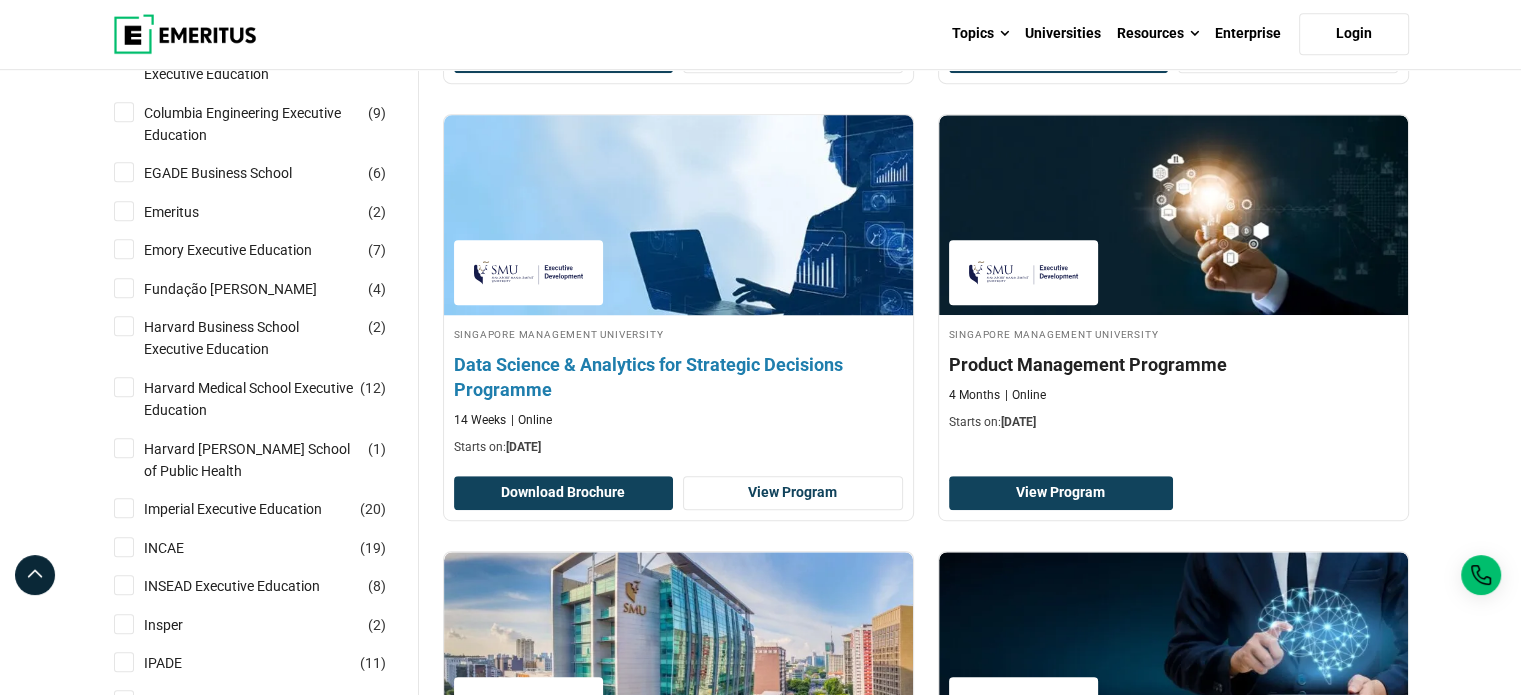 click on "Singapore Management University
Data Science & Analytics for Strategic Decisions Programme
14 Weeks
Online
Starts on:  [DATE]" at bounding box center (678, 390) 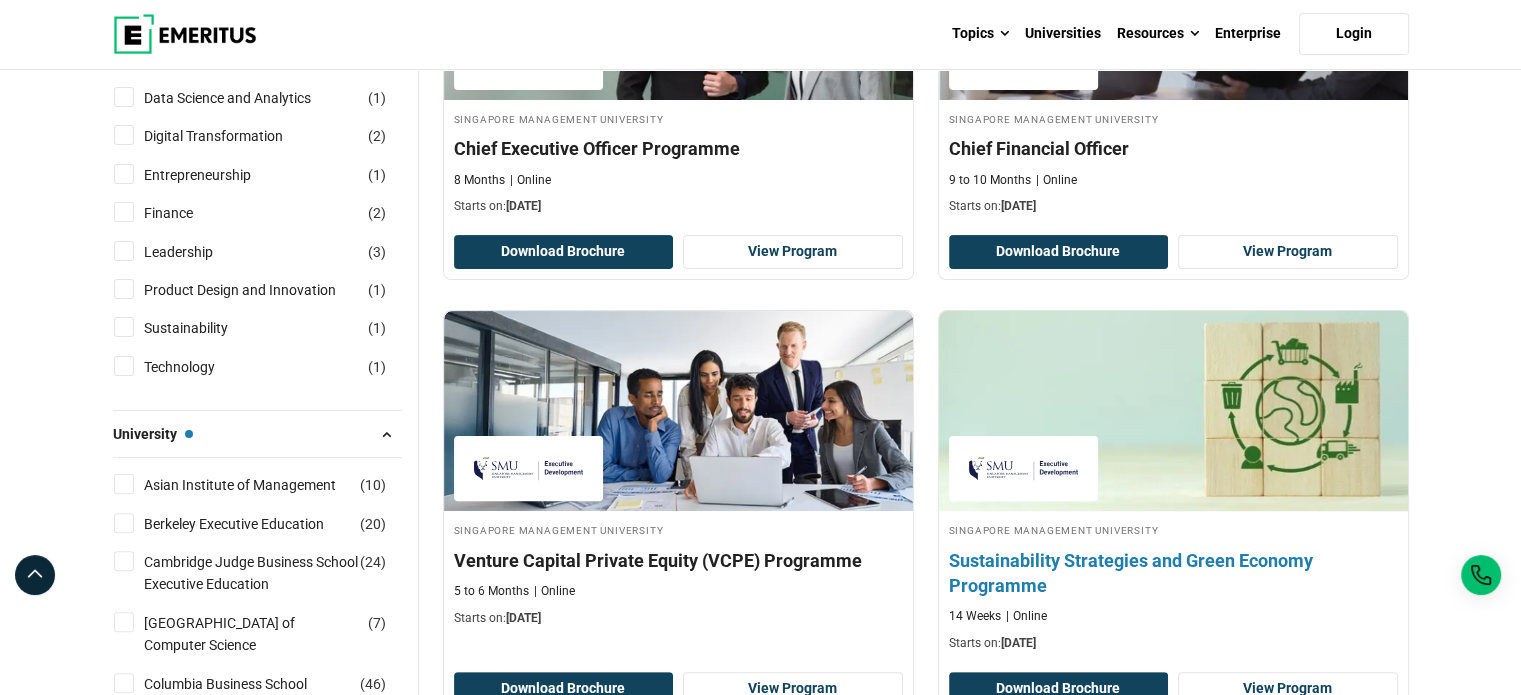 scroll, scrollTop: 200, scrollLeft: 0, axis: vertical 